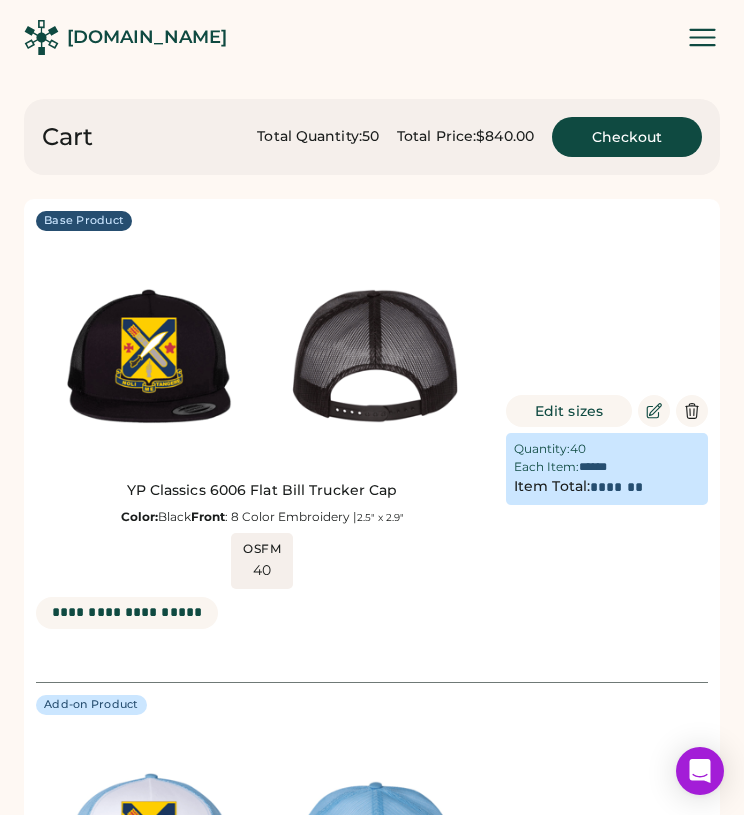 scroll, scrollTop: 0, scrollLeft: 0, axis: both 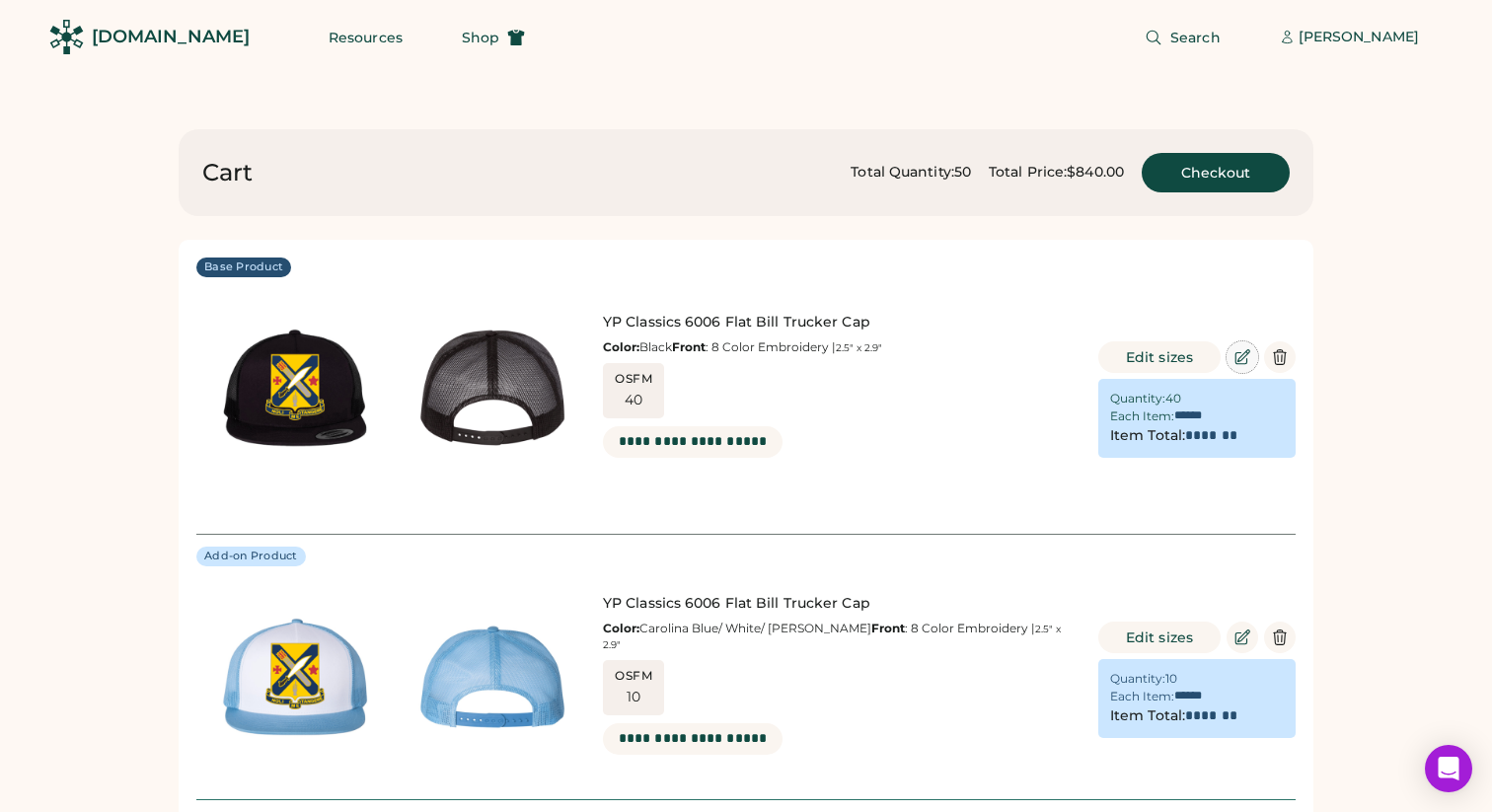 click 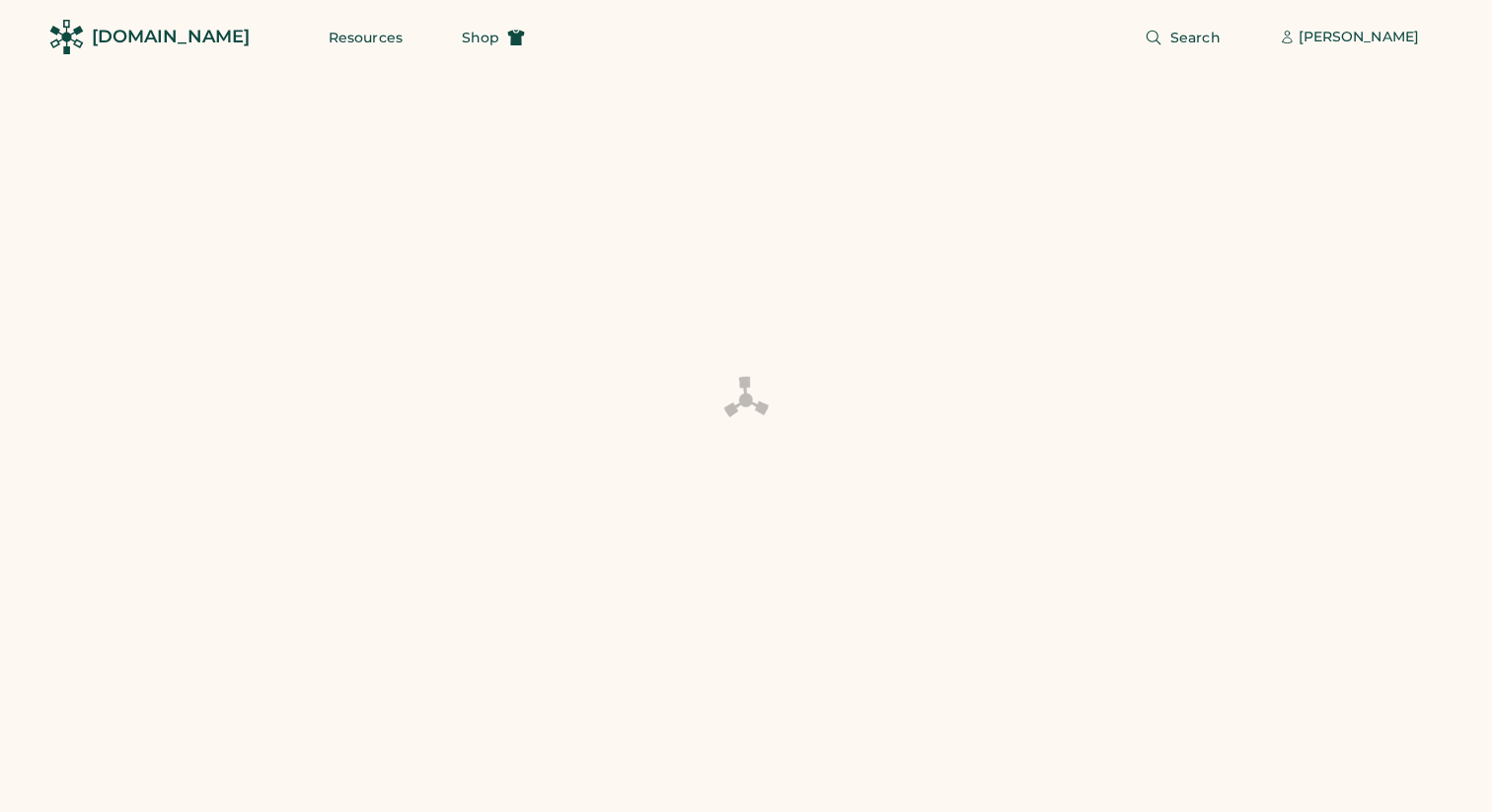 scroll, scrollTop: 0, scrollLeft: 0, axis: both 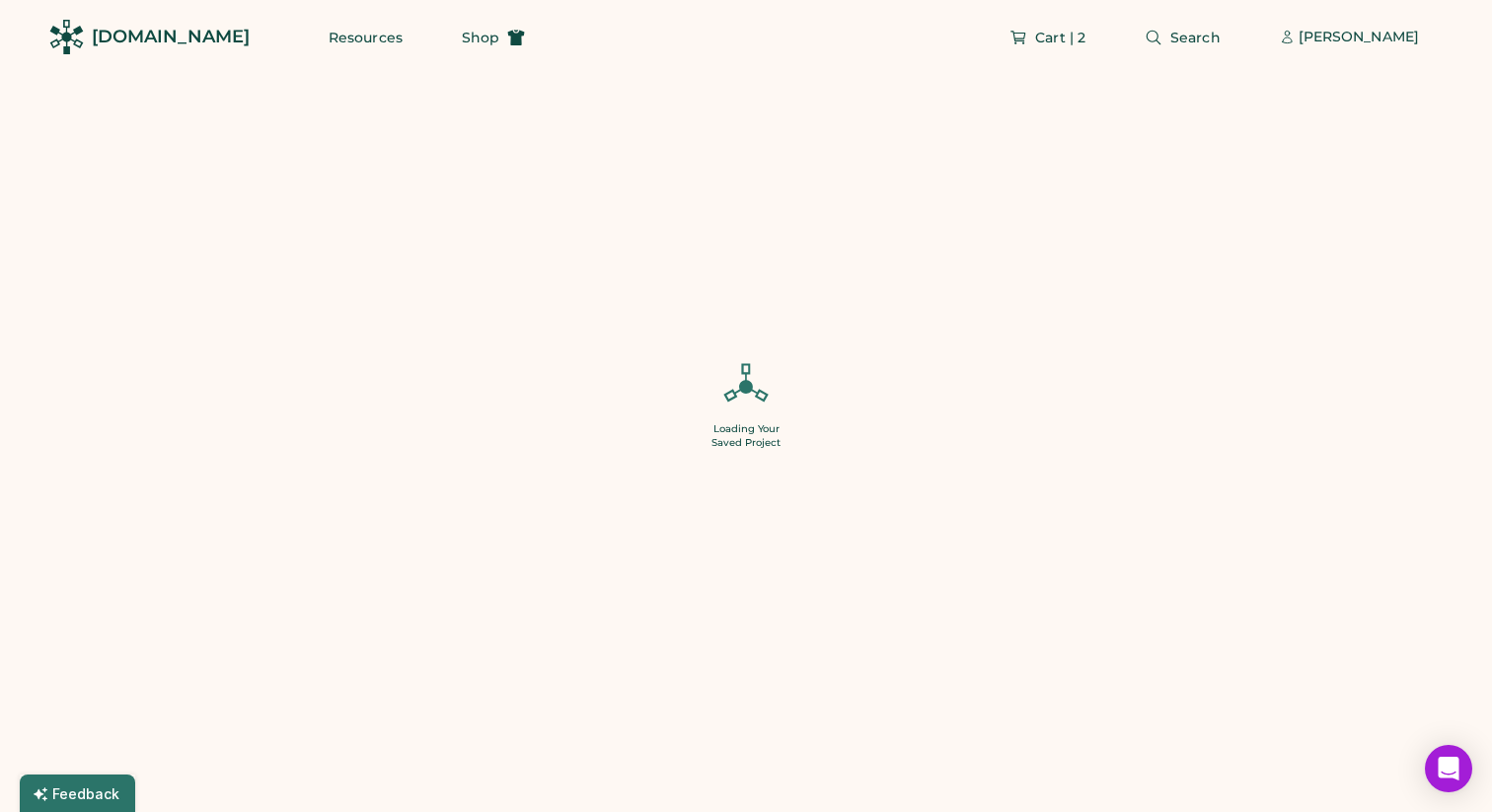 type on "**" 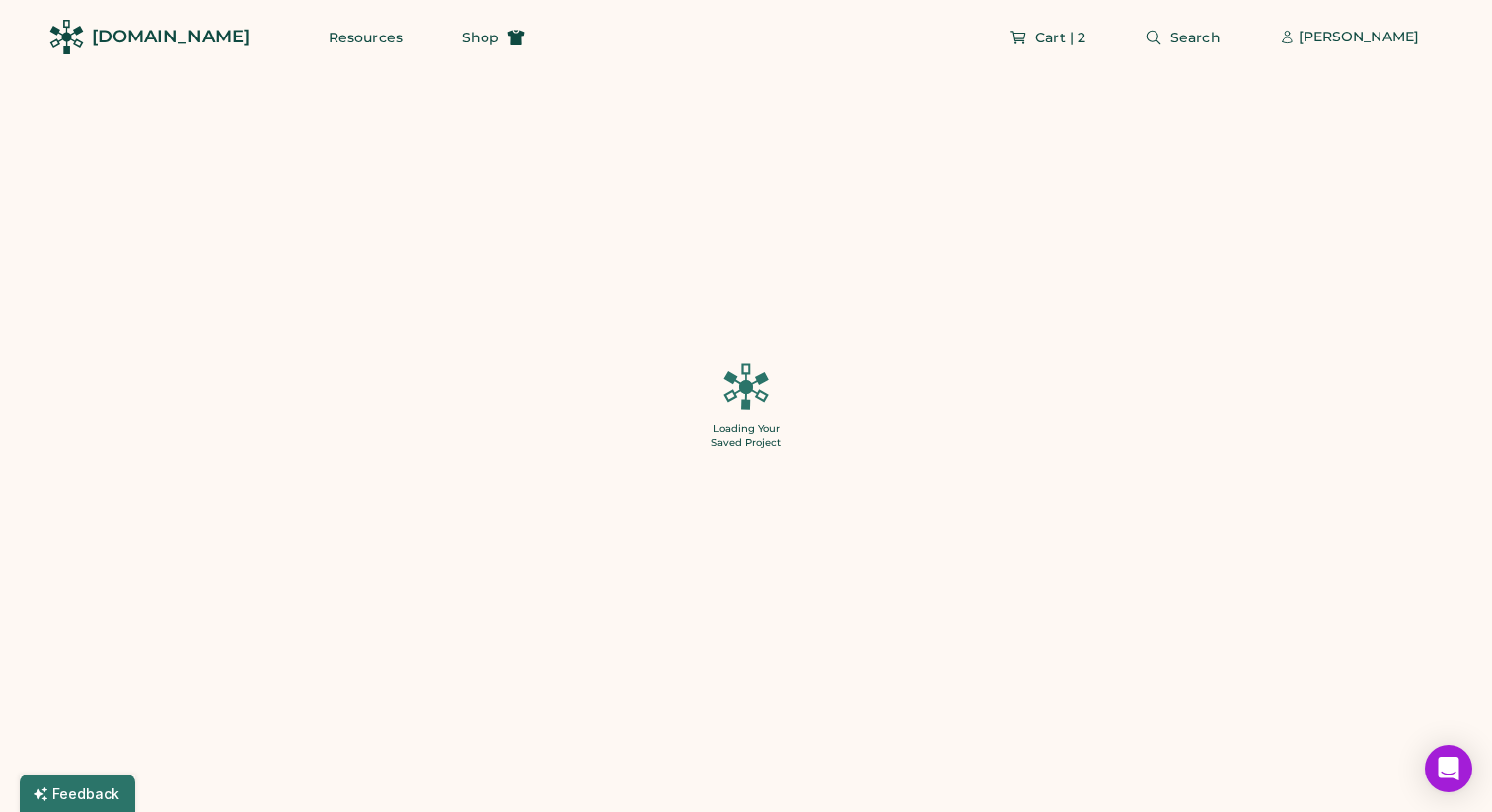 type on "**" 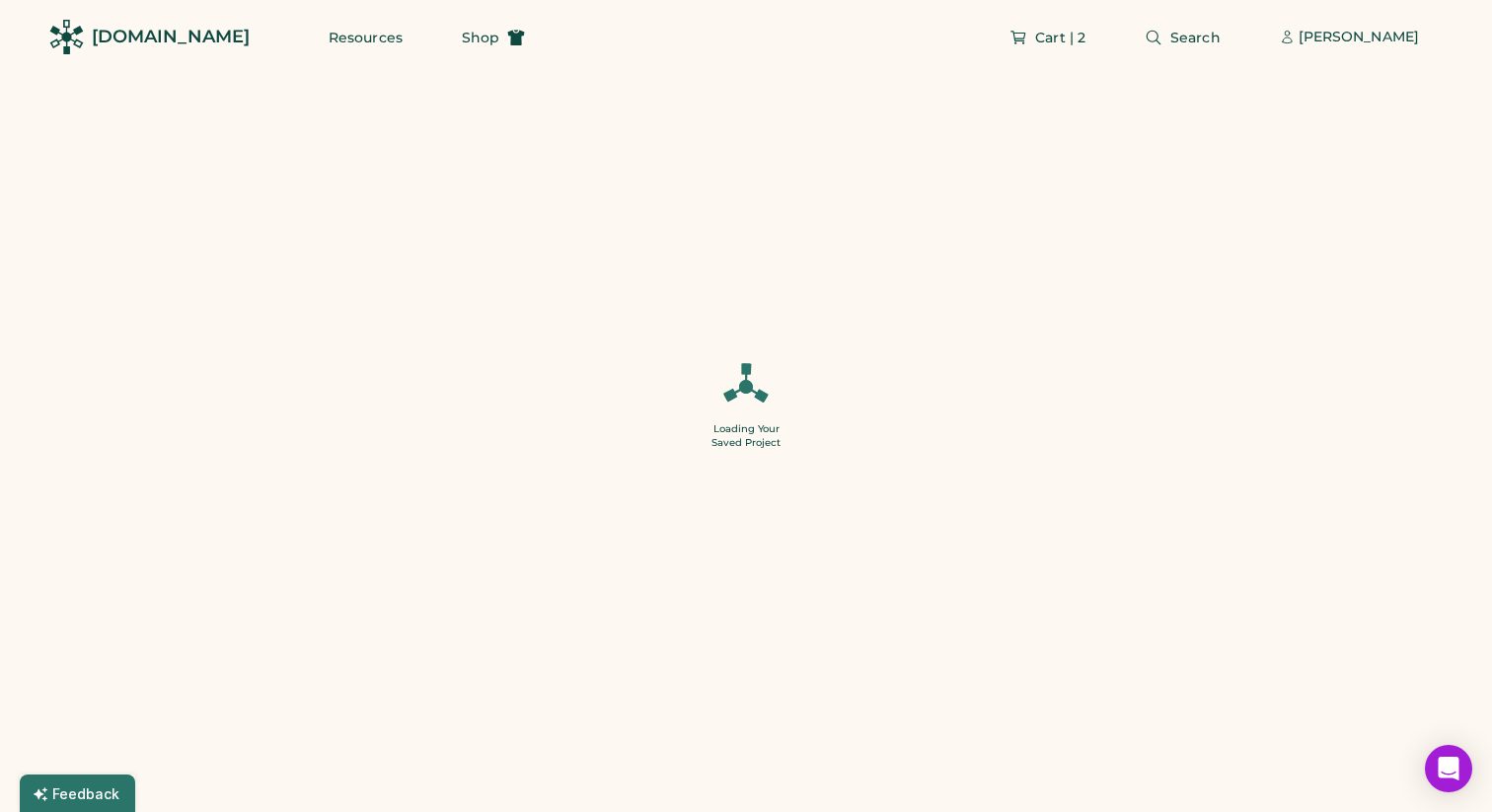 type on "******" 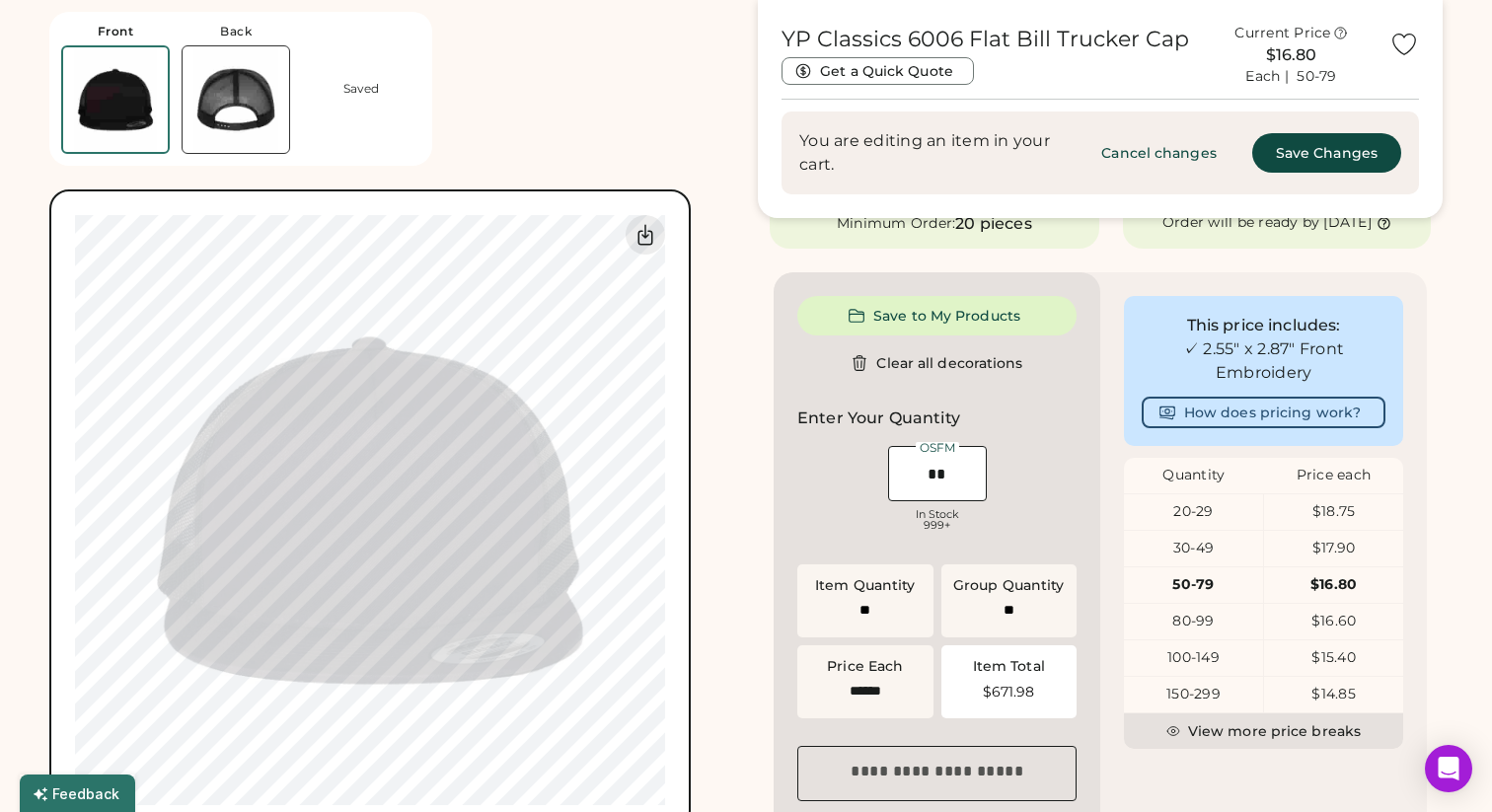 scroll, scrollTop: 448, scrollLeft: 0, axis: vertical 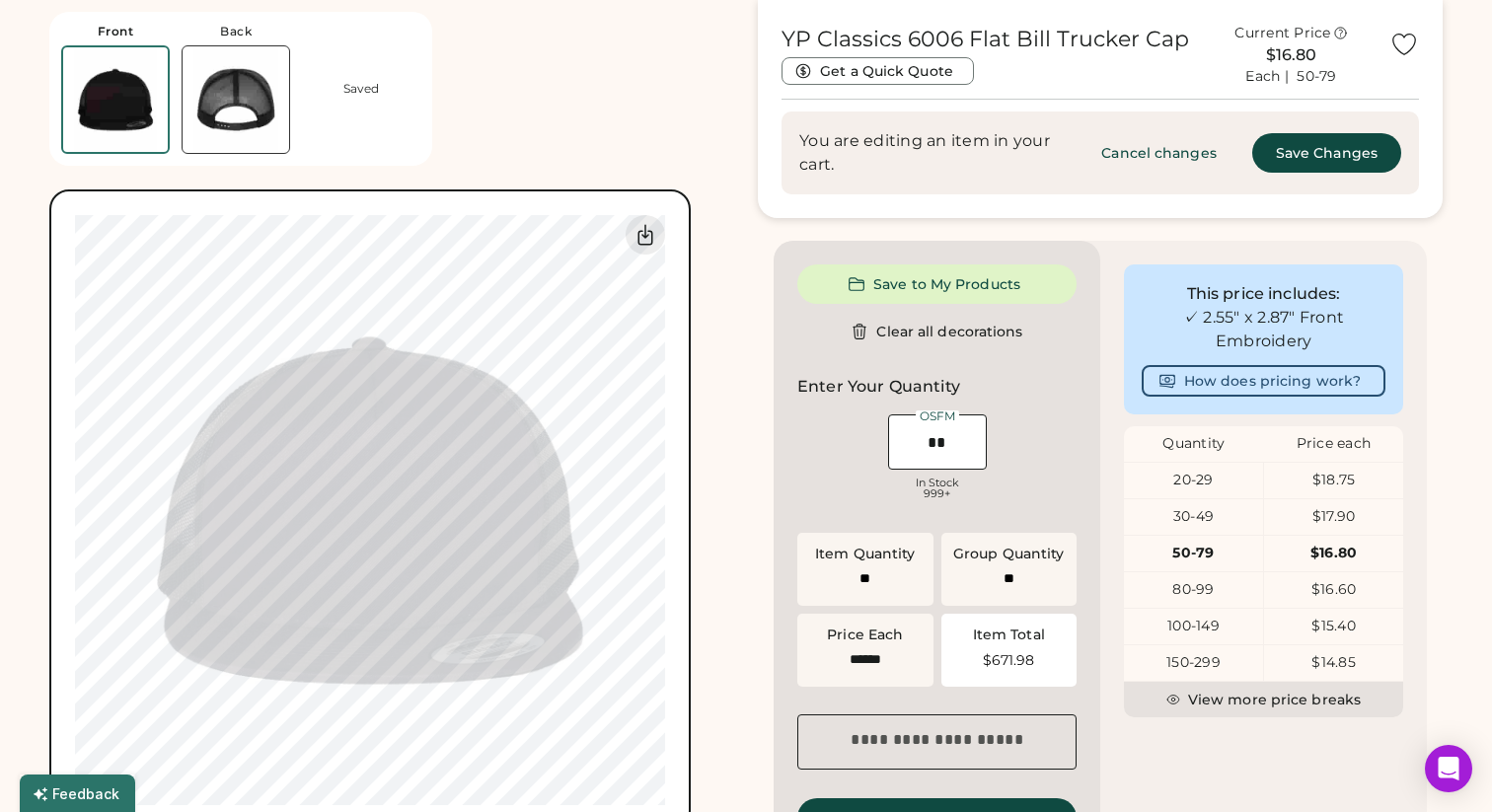 click at bounding box center (937, 442) 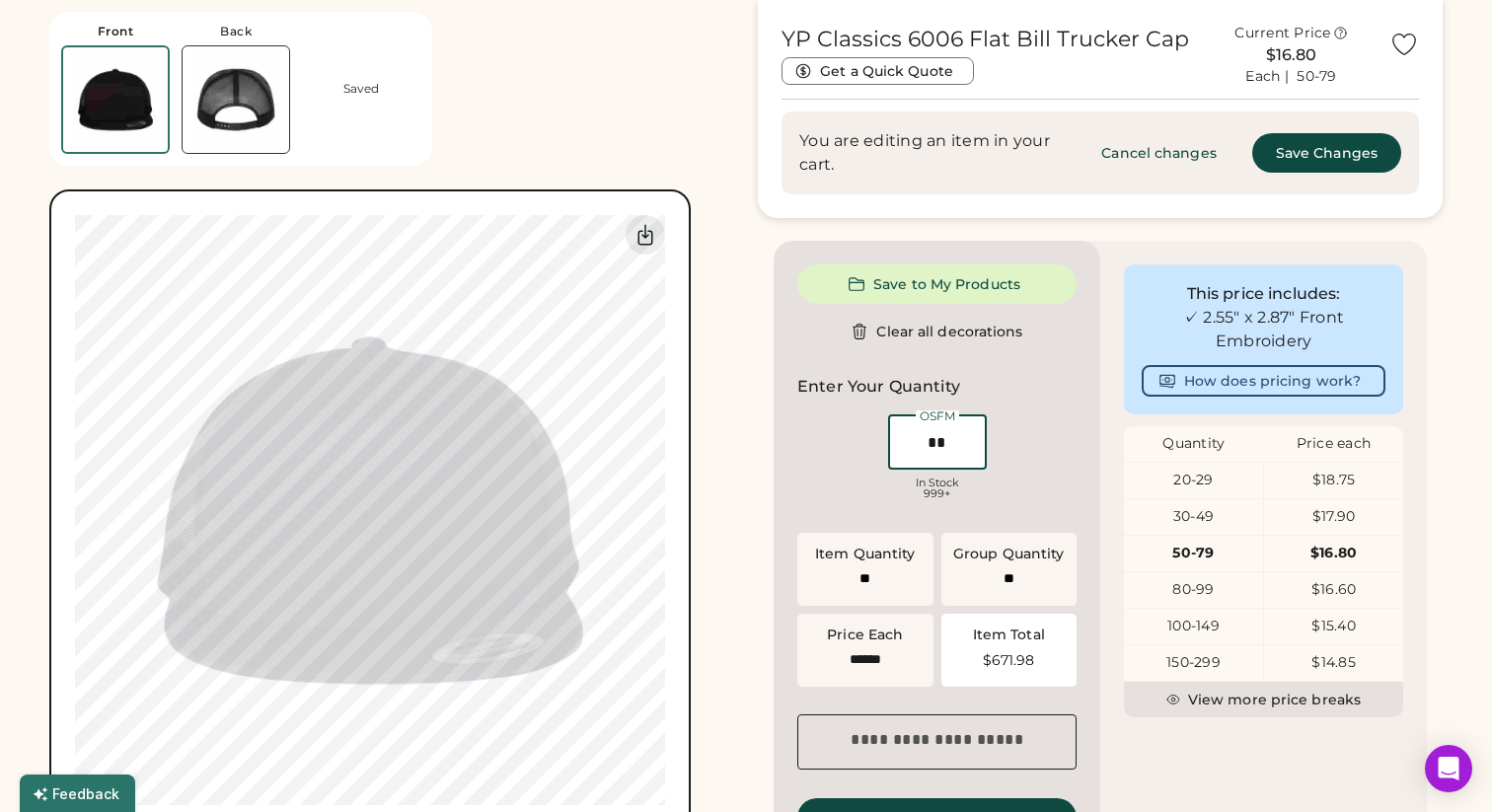 type on "*" 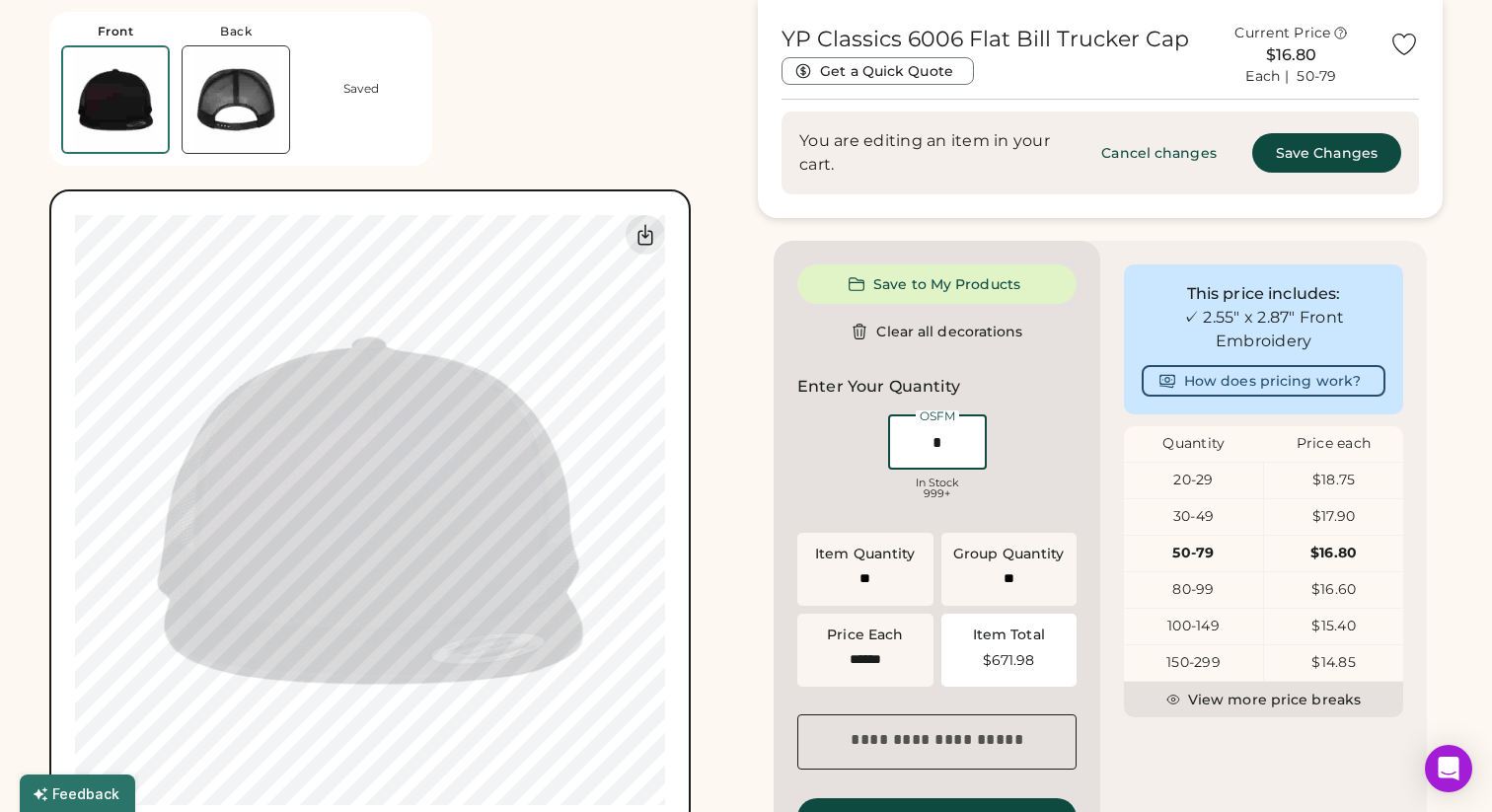 type 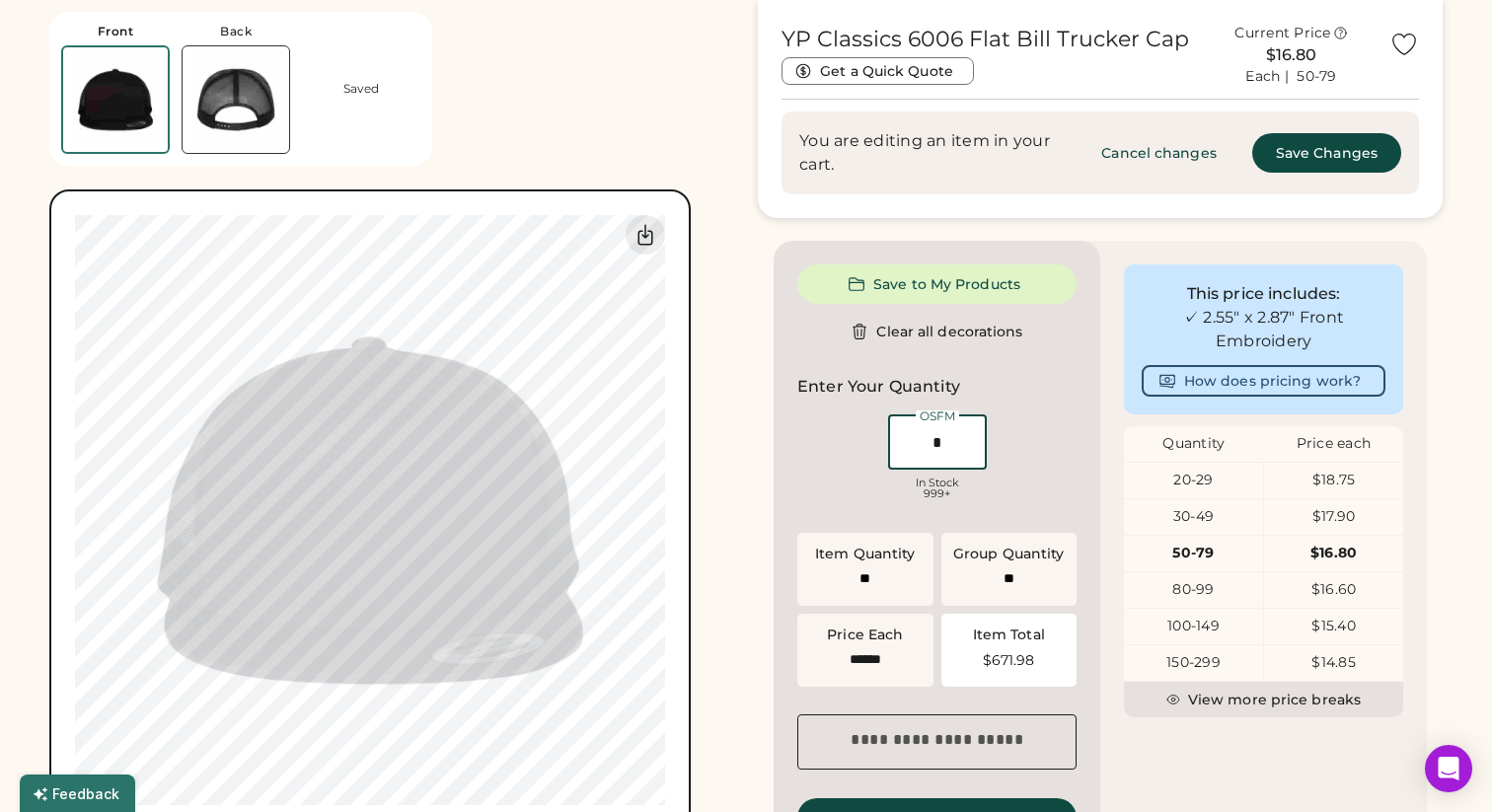 type on "**" 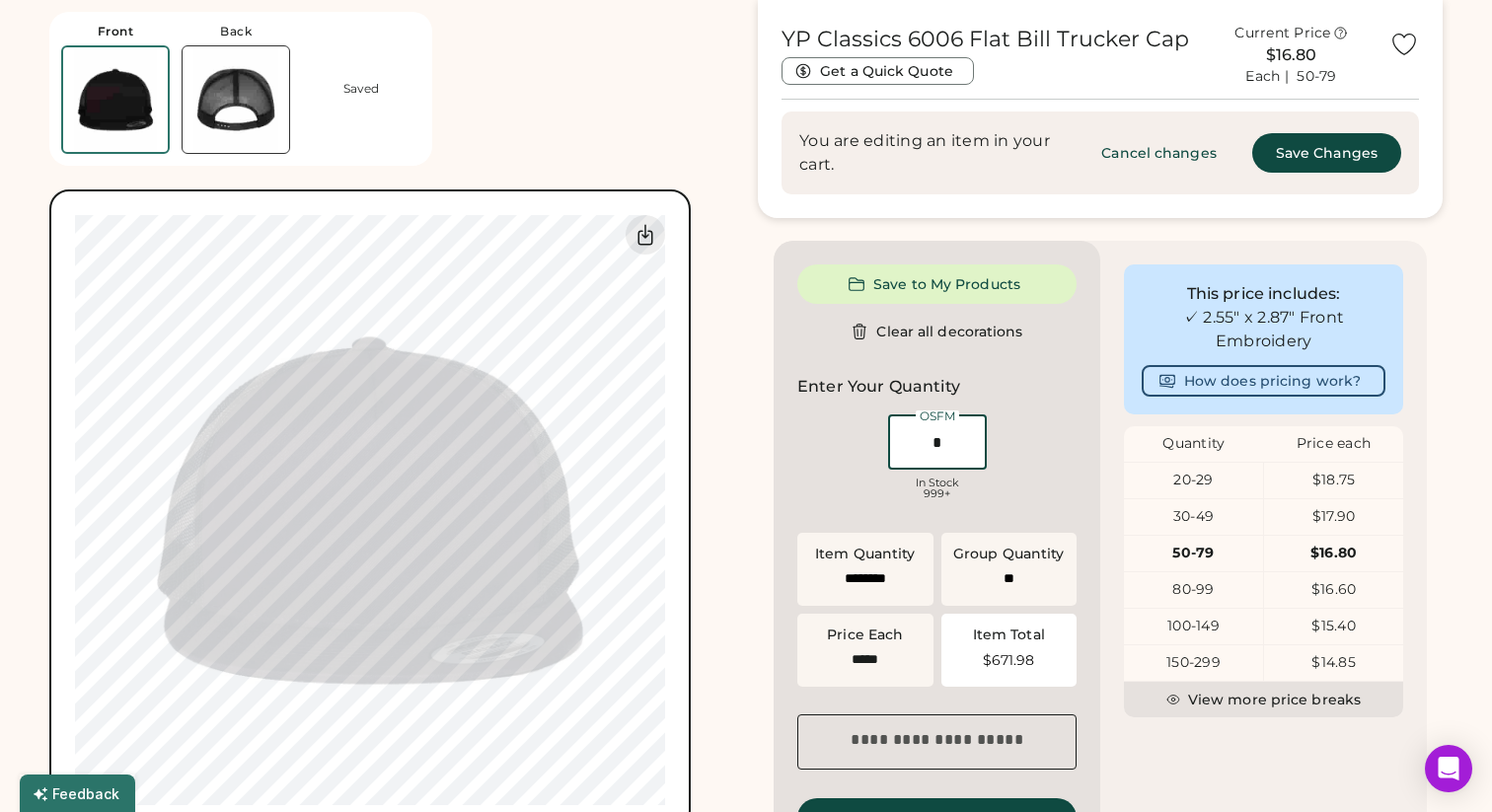 type on "*" 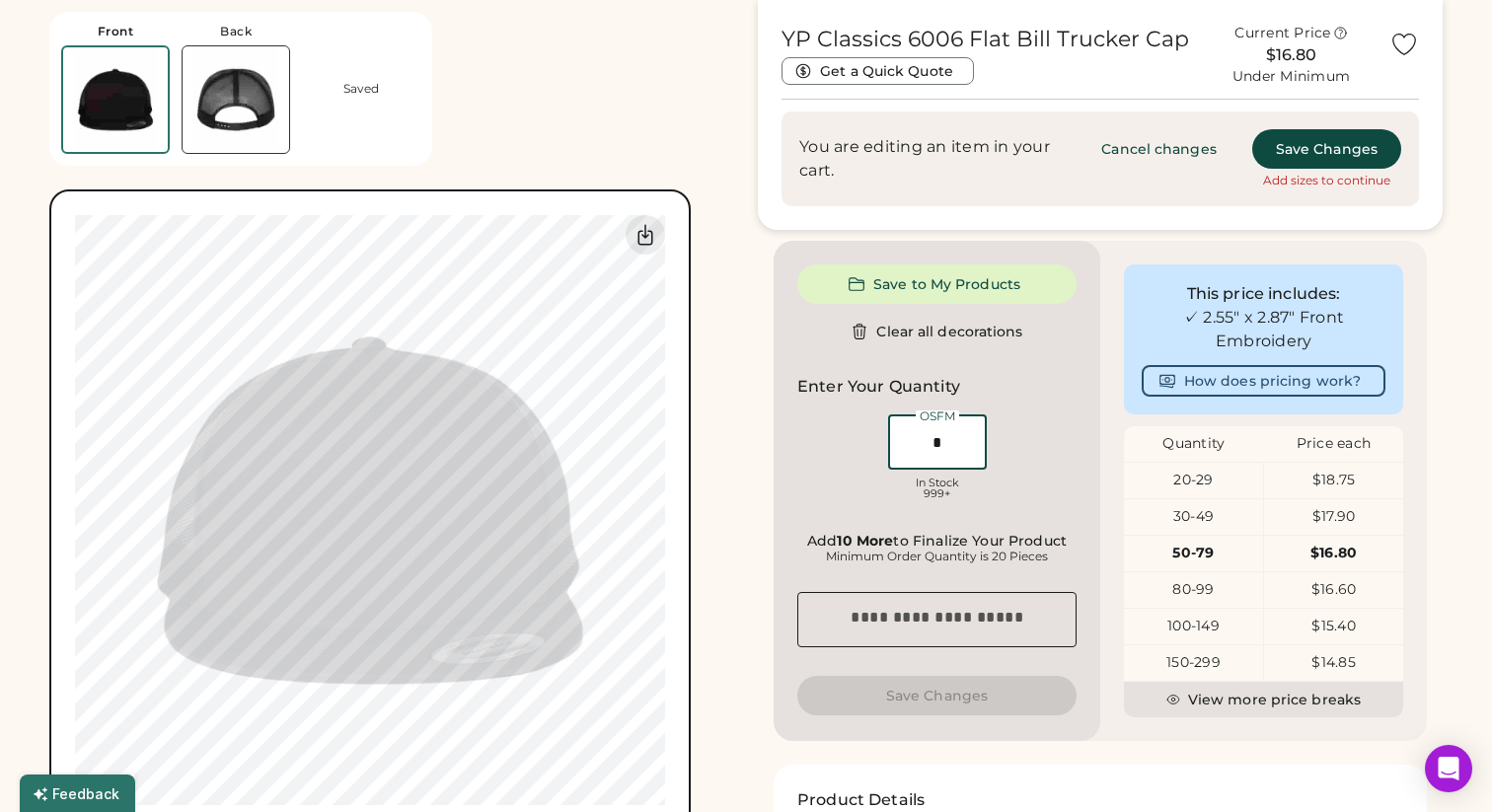 type on "**" 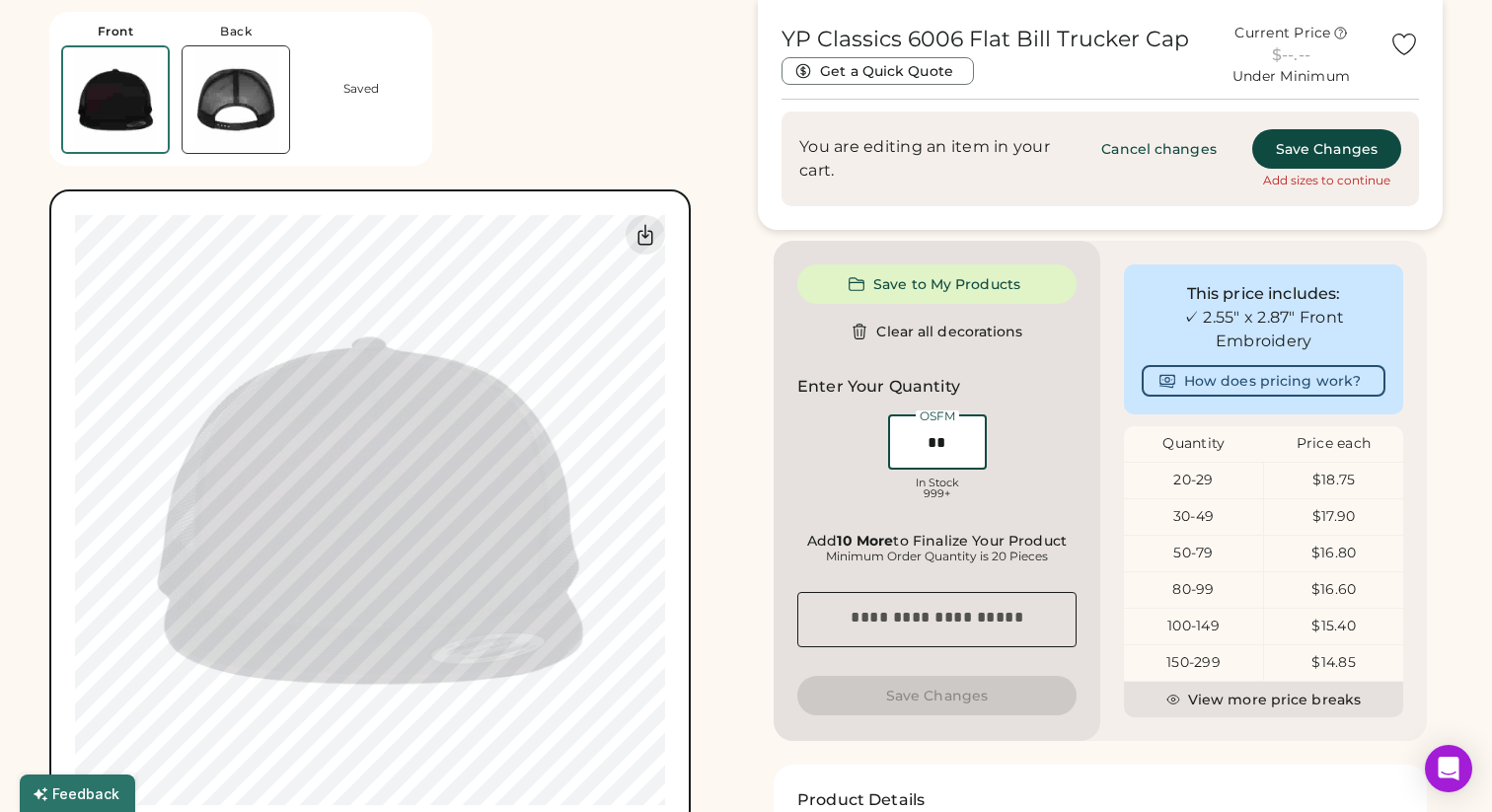 type on "**" 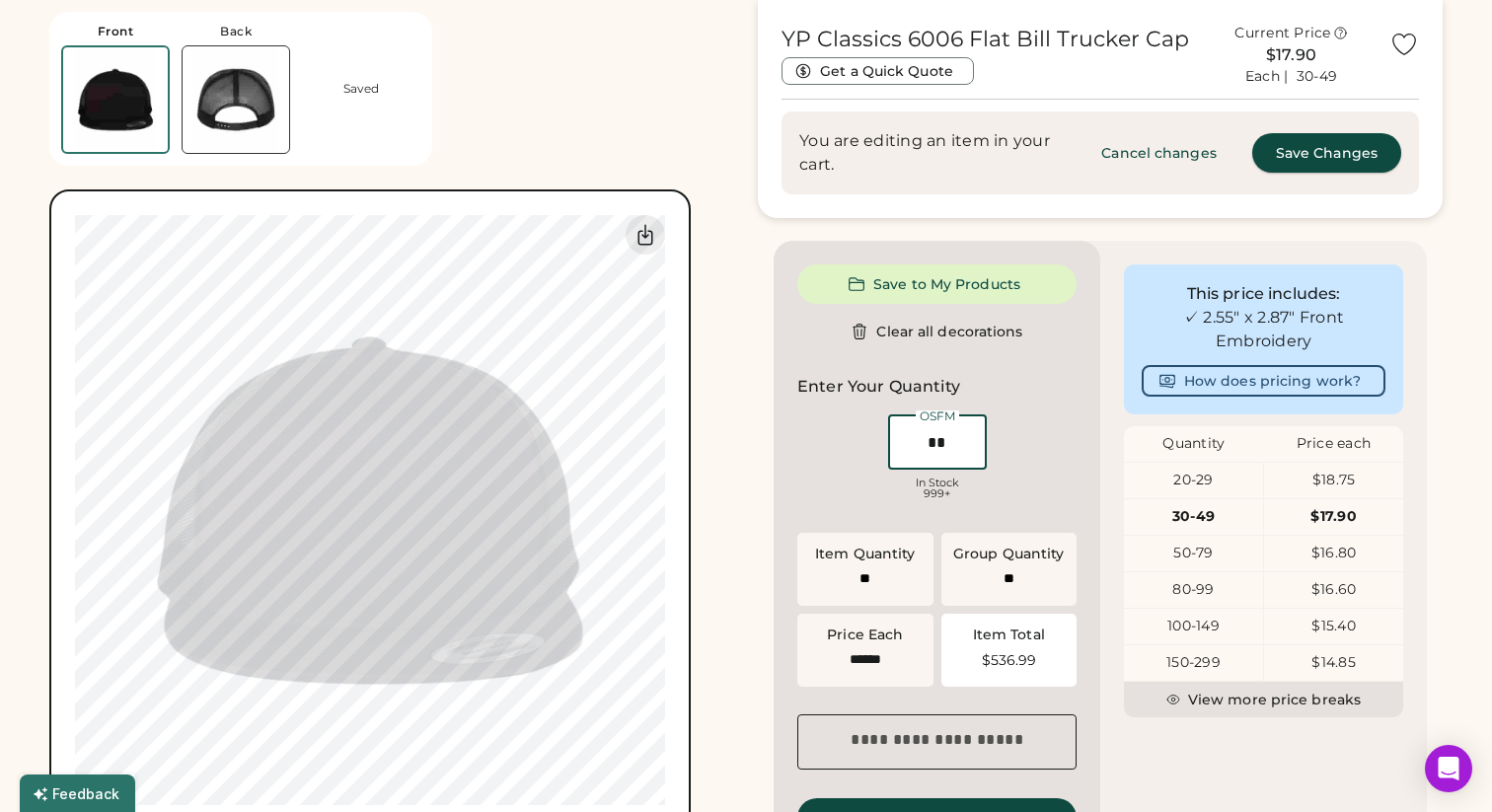 type on "**" 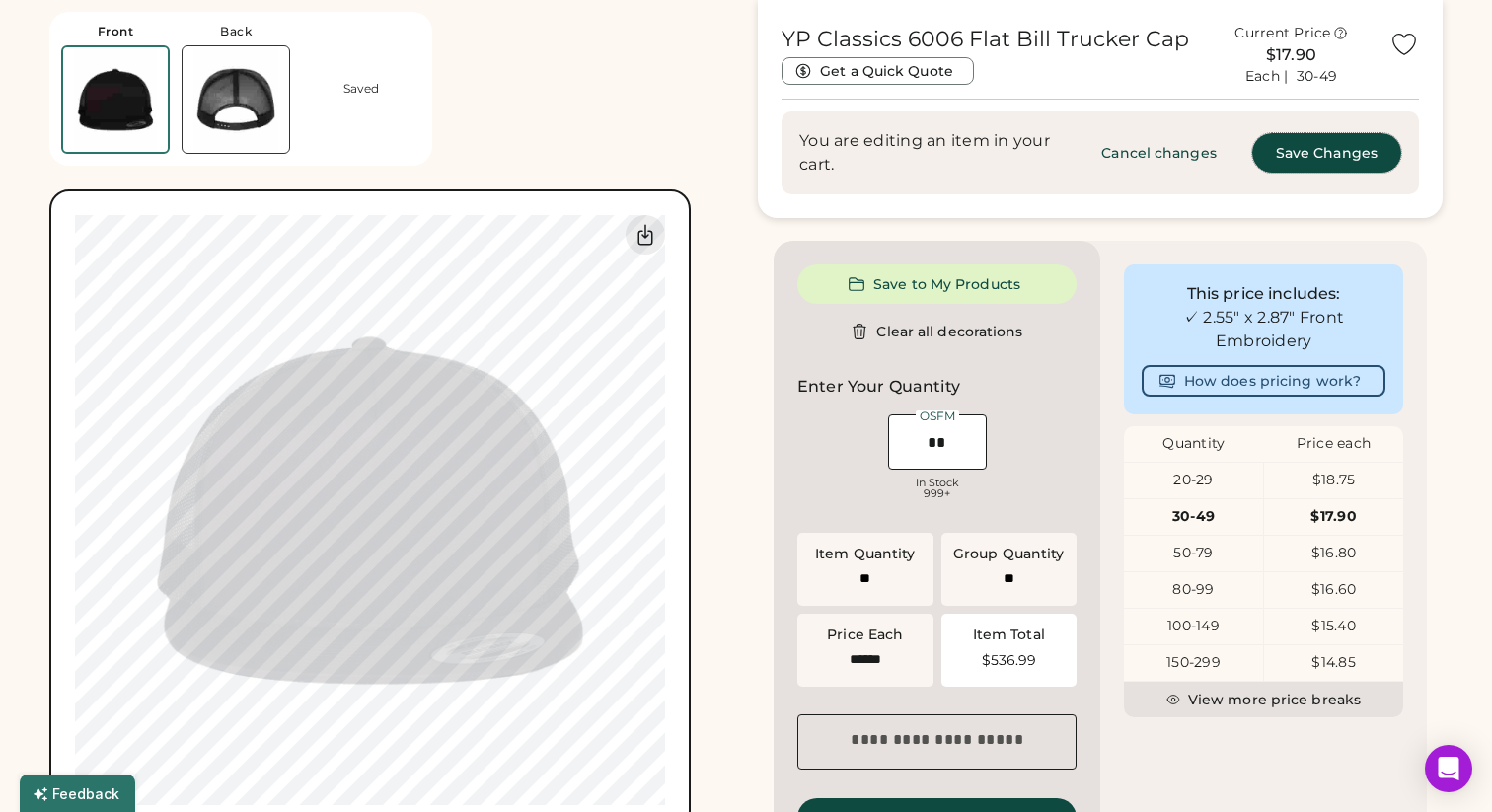 click on "Save Changes" at bounding box center [1326, 153] 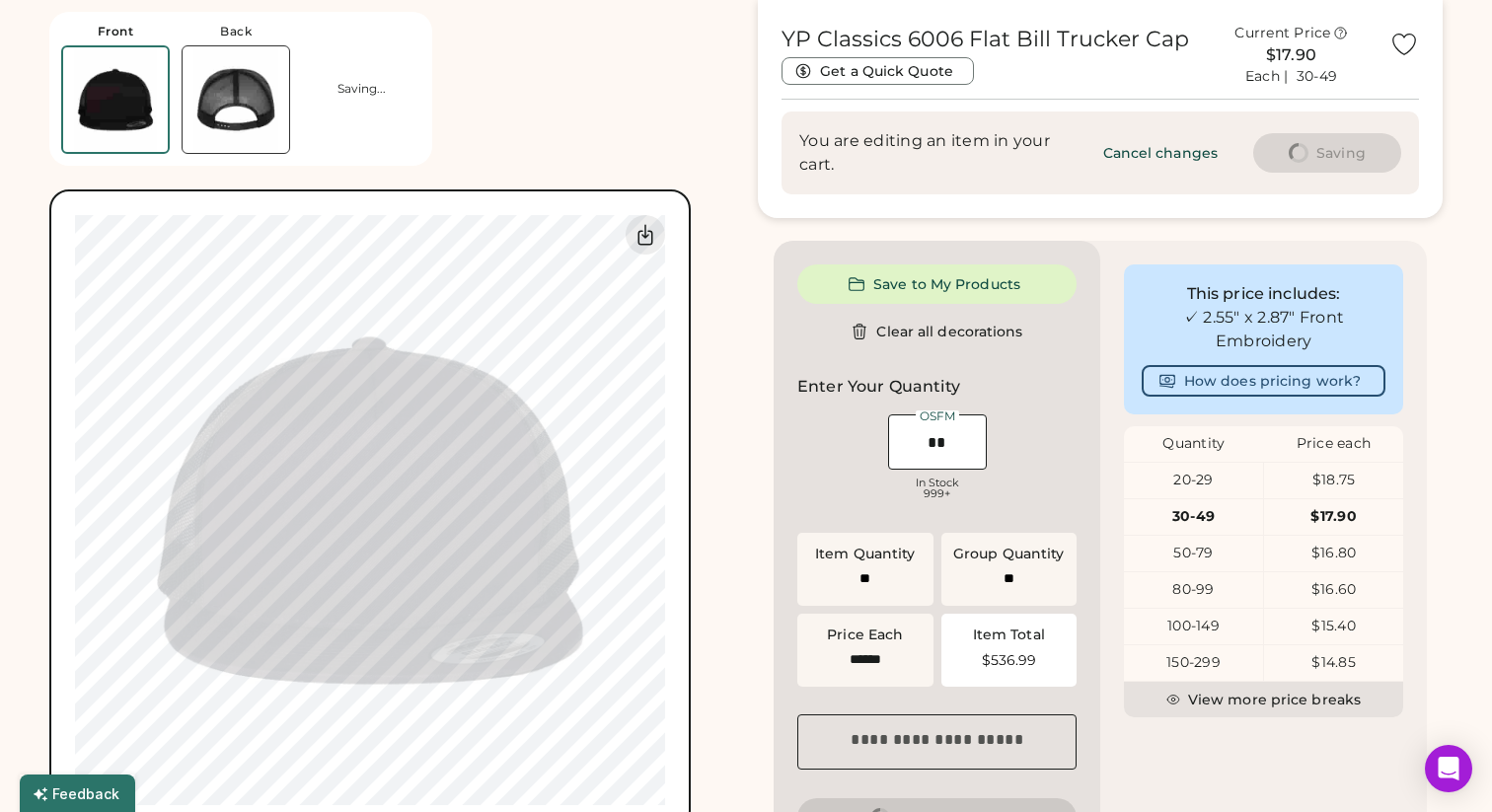 scroll, scrollTop: 0, scrollLeft: 0, axis: both 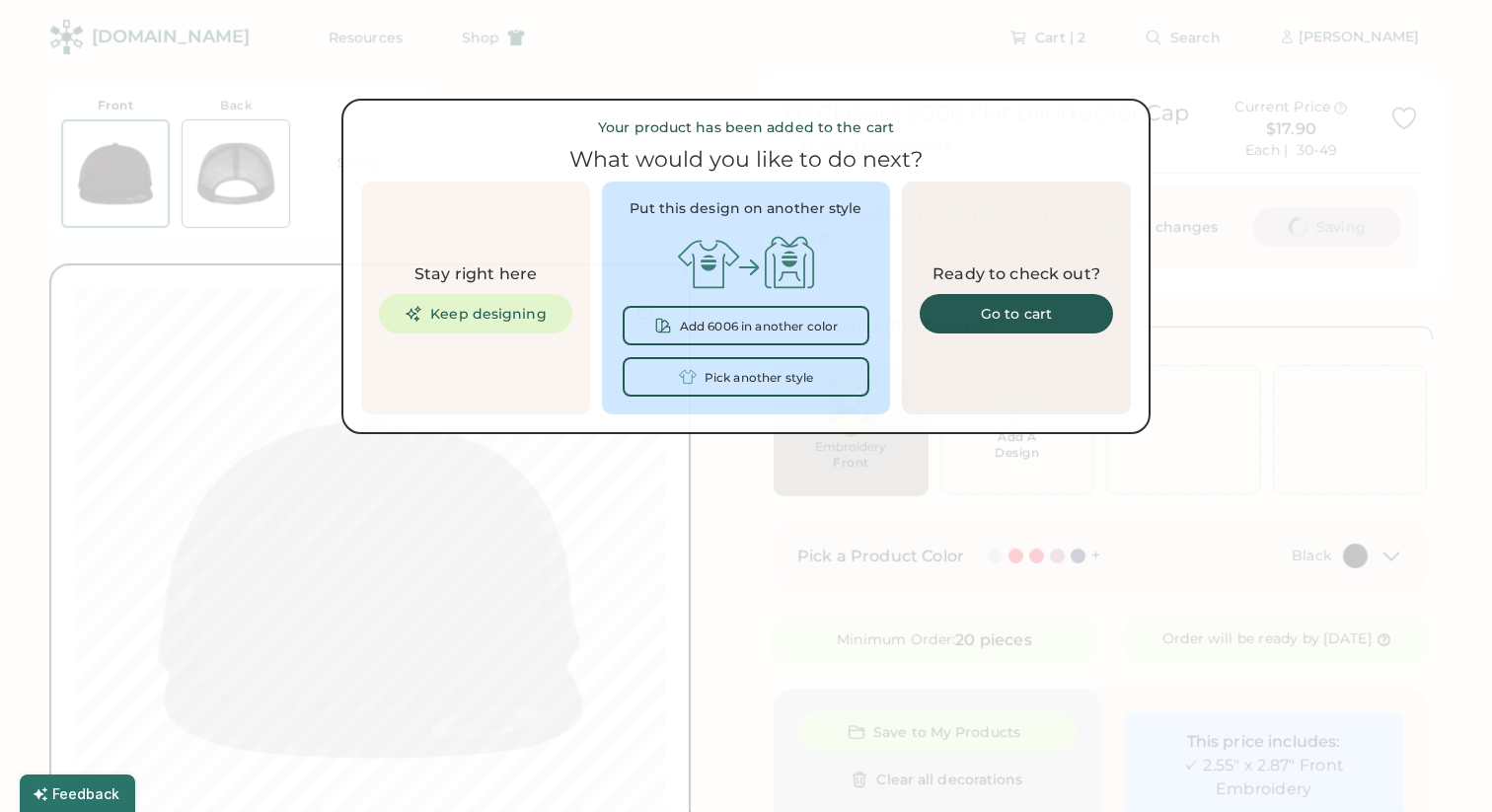 type 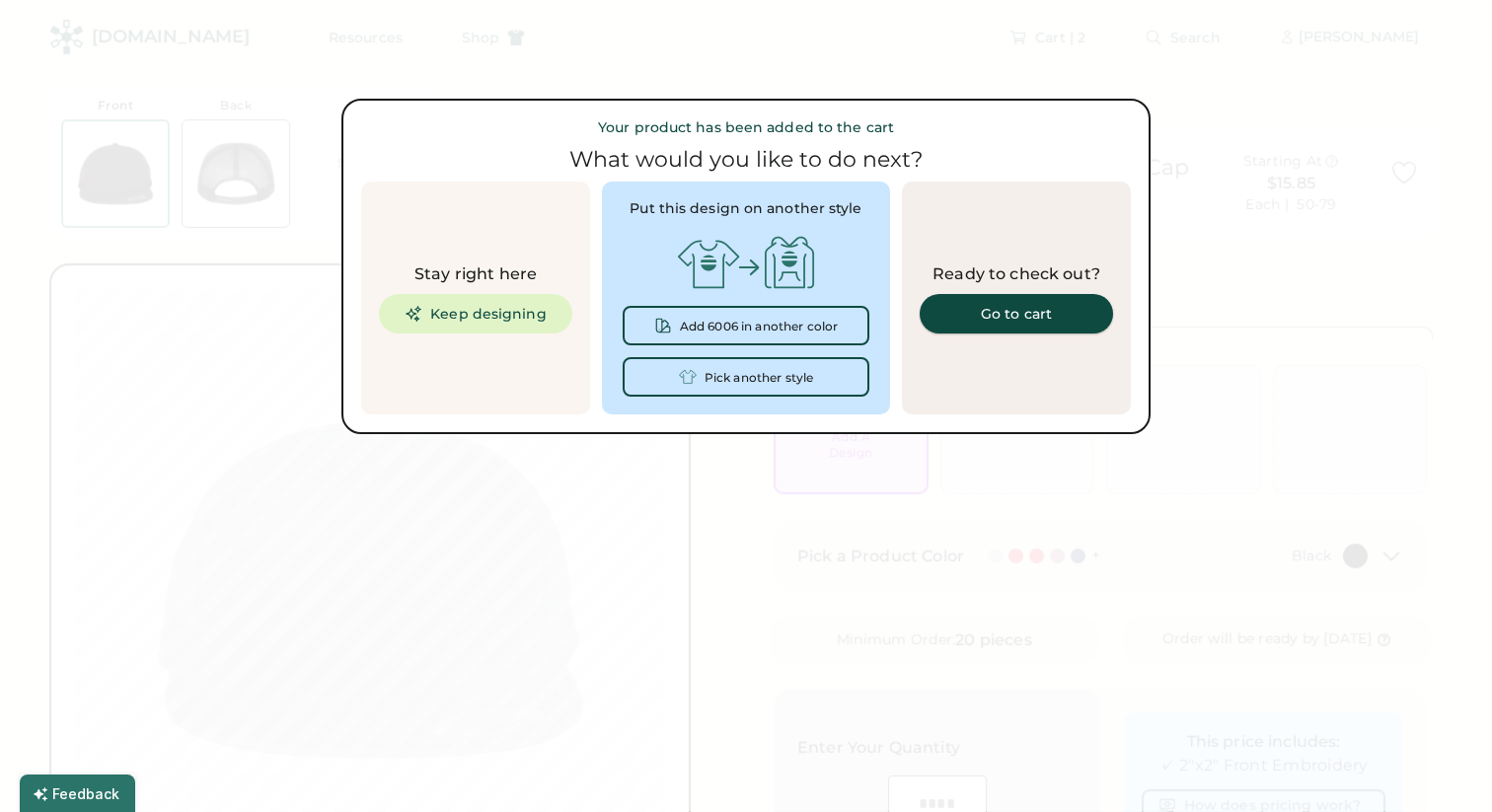 click on "Go to cart" at bounding box center (1016, 314) 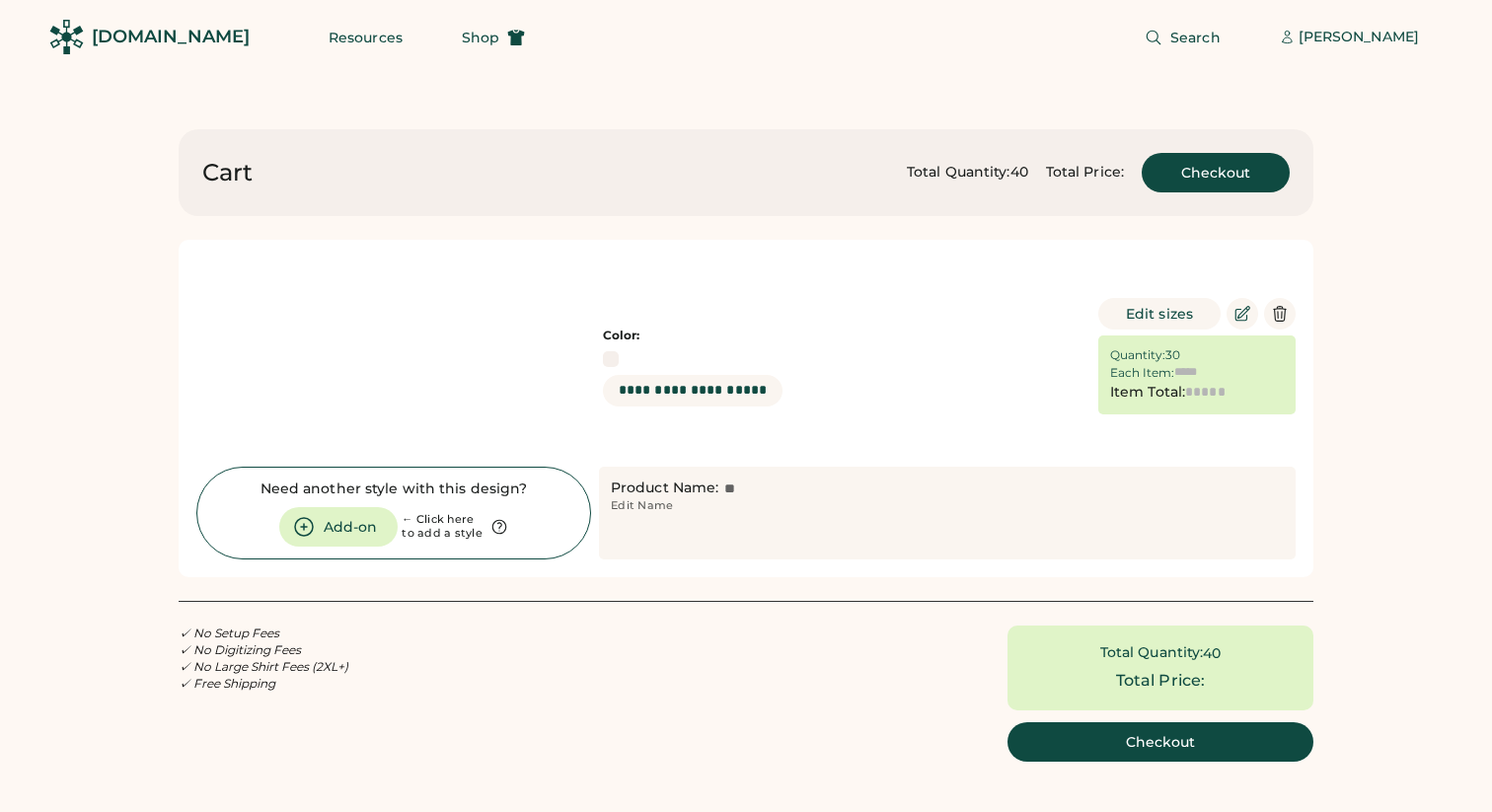 scroll, scrollTop: 0, scrollLeft: 0, axis: both 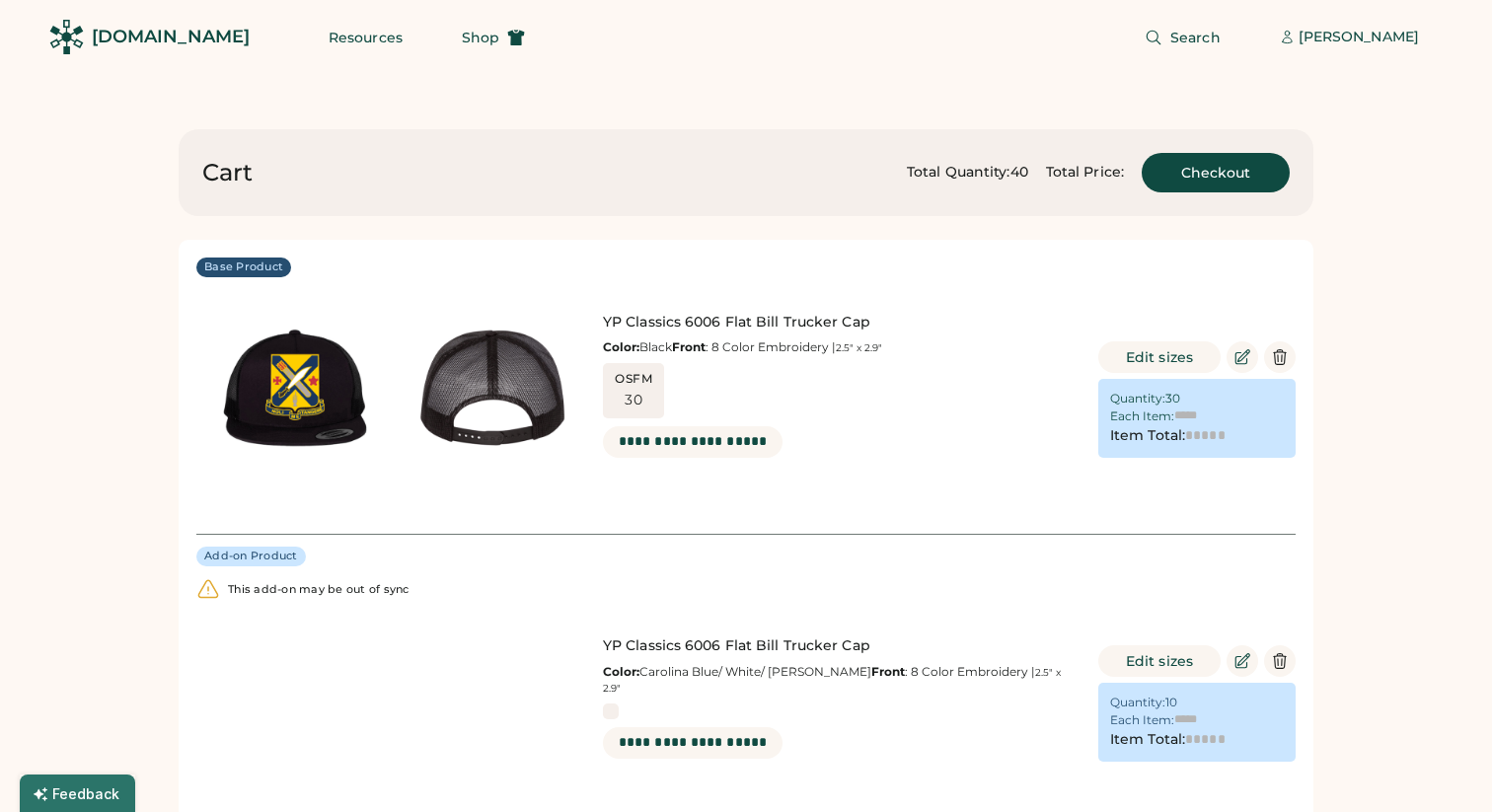 type on "******" 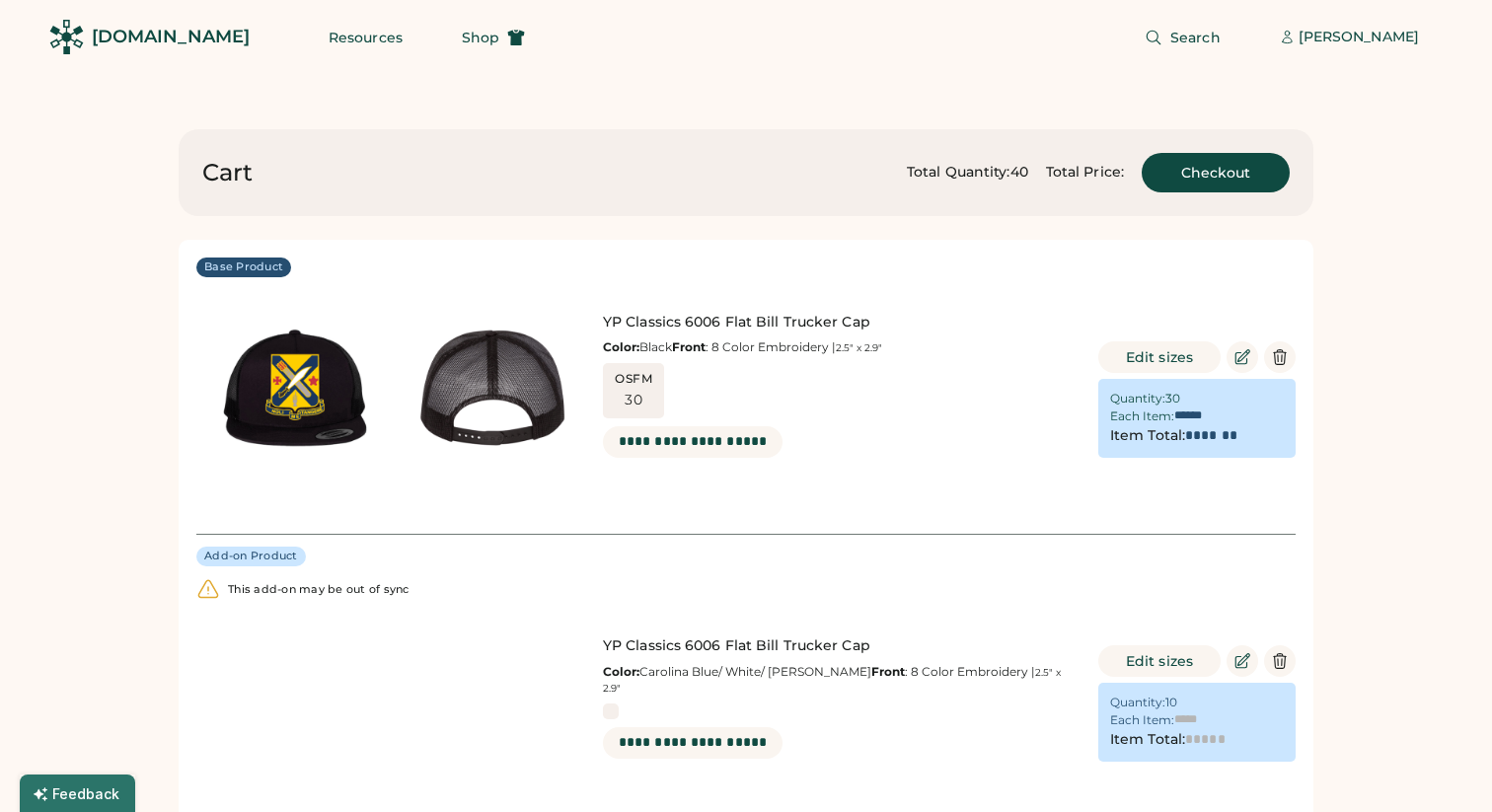 type on "******" 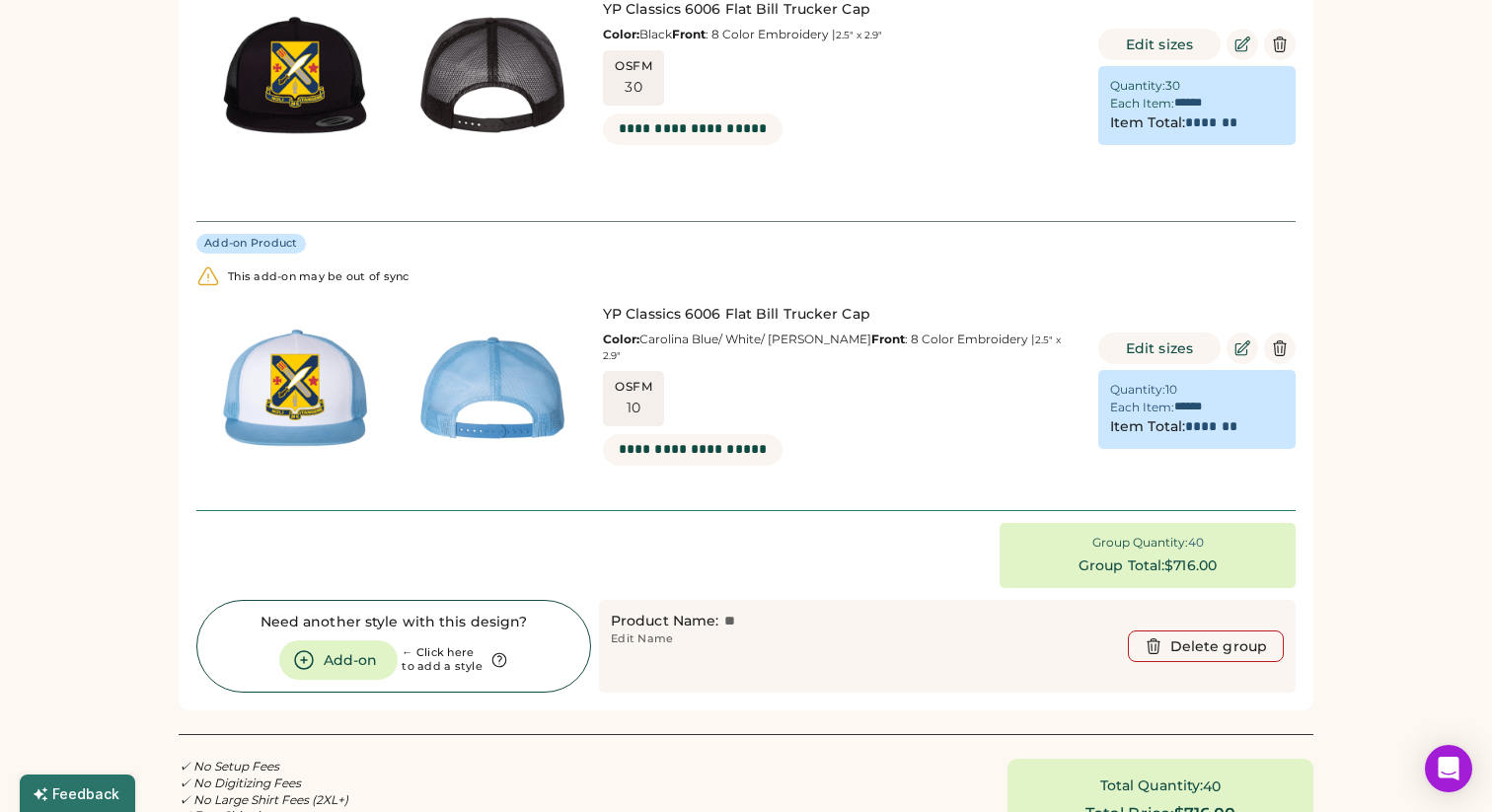 scroll, scrollTop: 300, scrollLeft: 0, axis: vertical 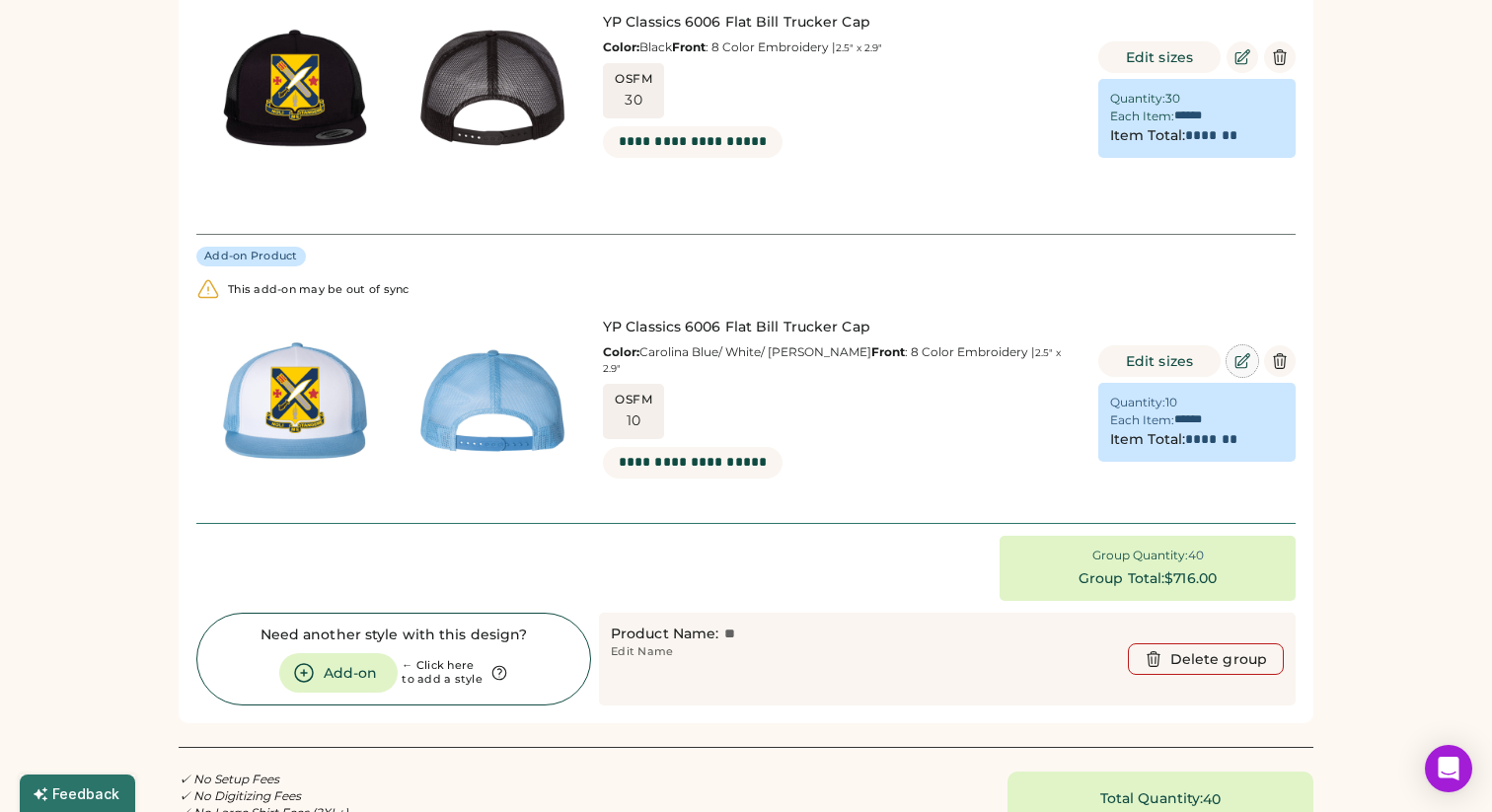 click 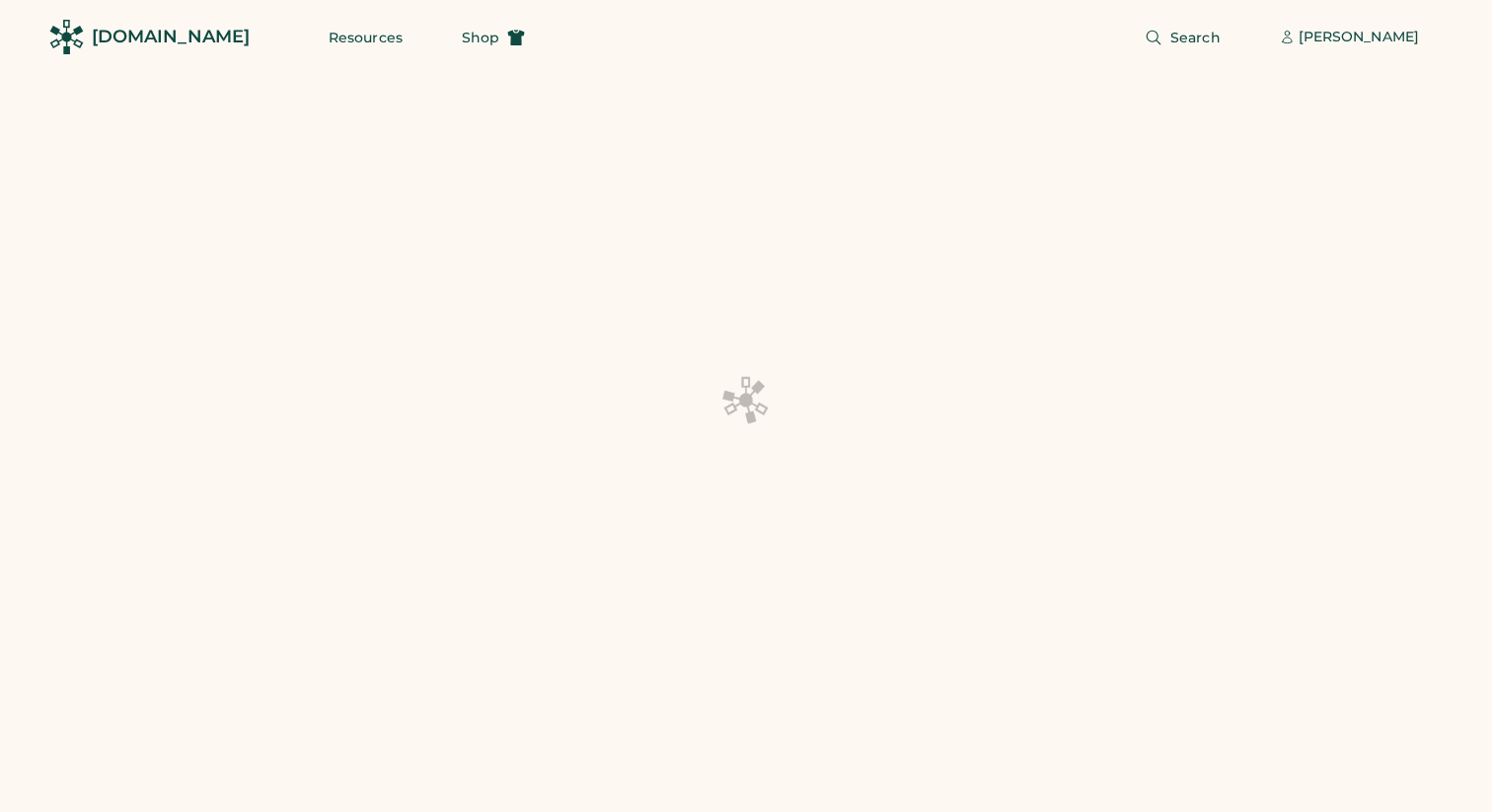scroll, scrollTop: 0, scrollLeft: 0, axis: both 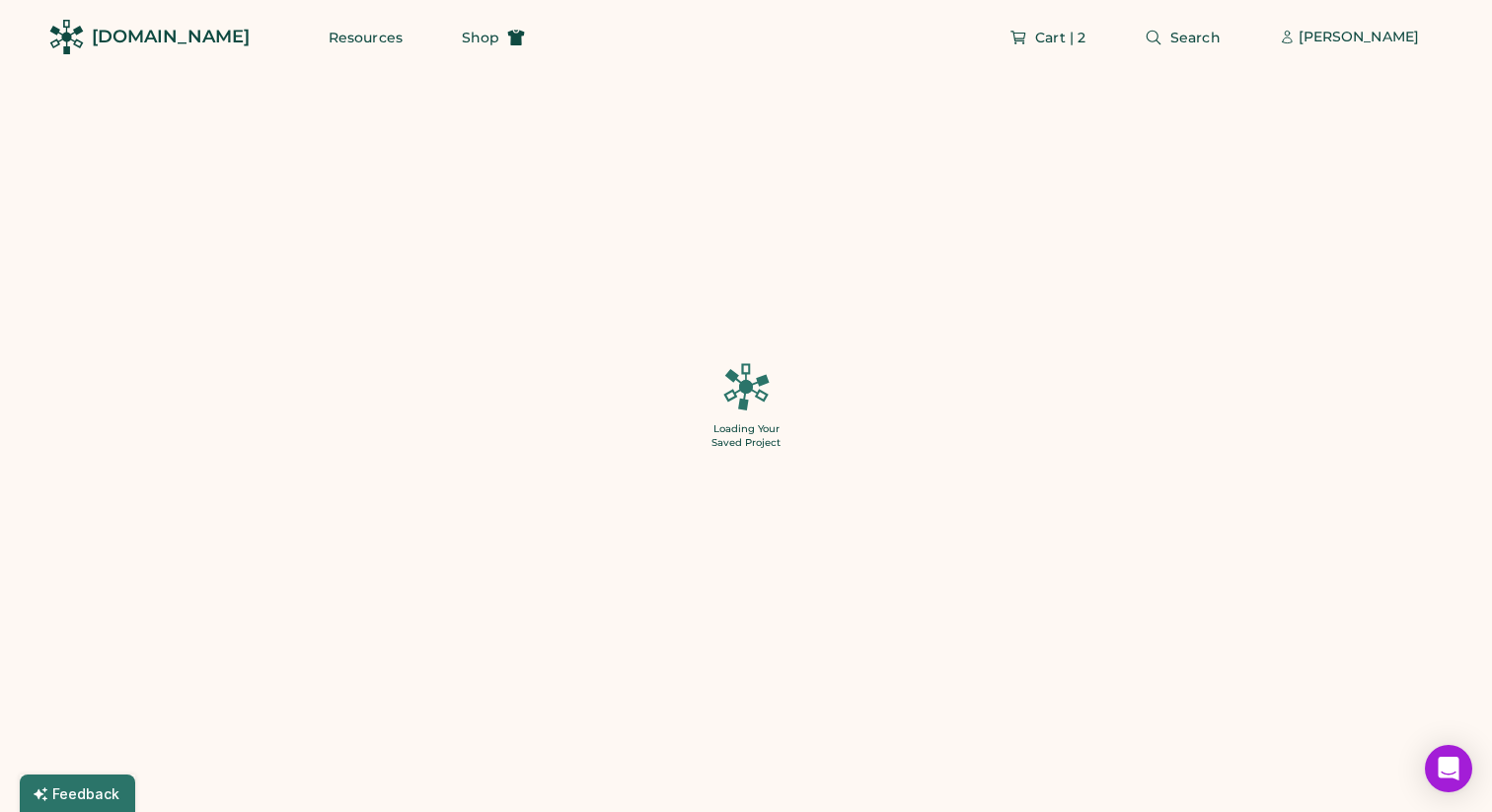 type on "**" 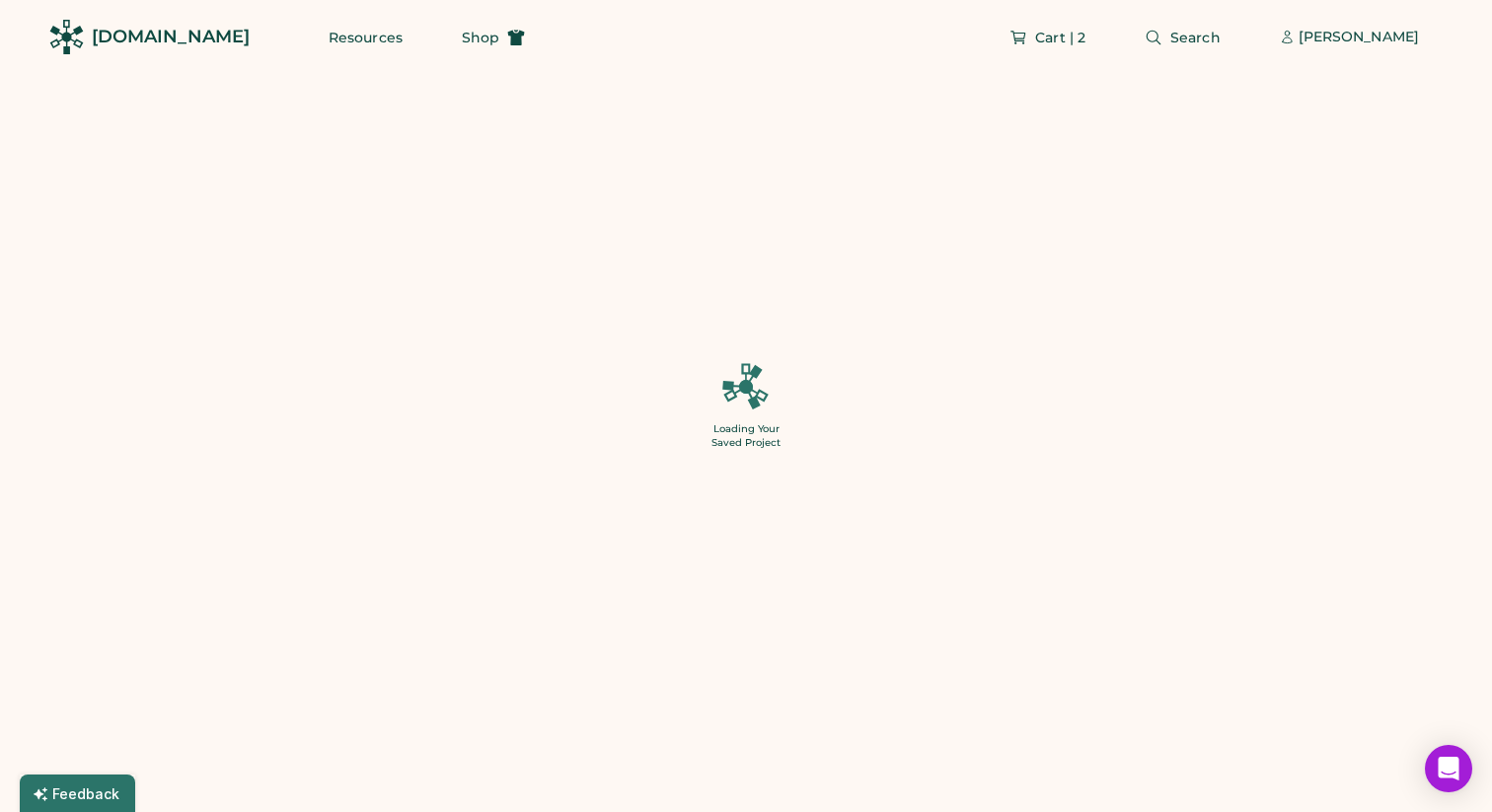 type on "**" 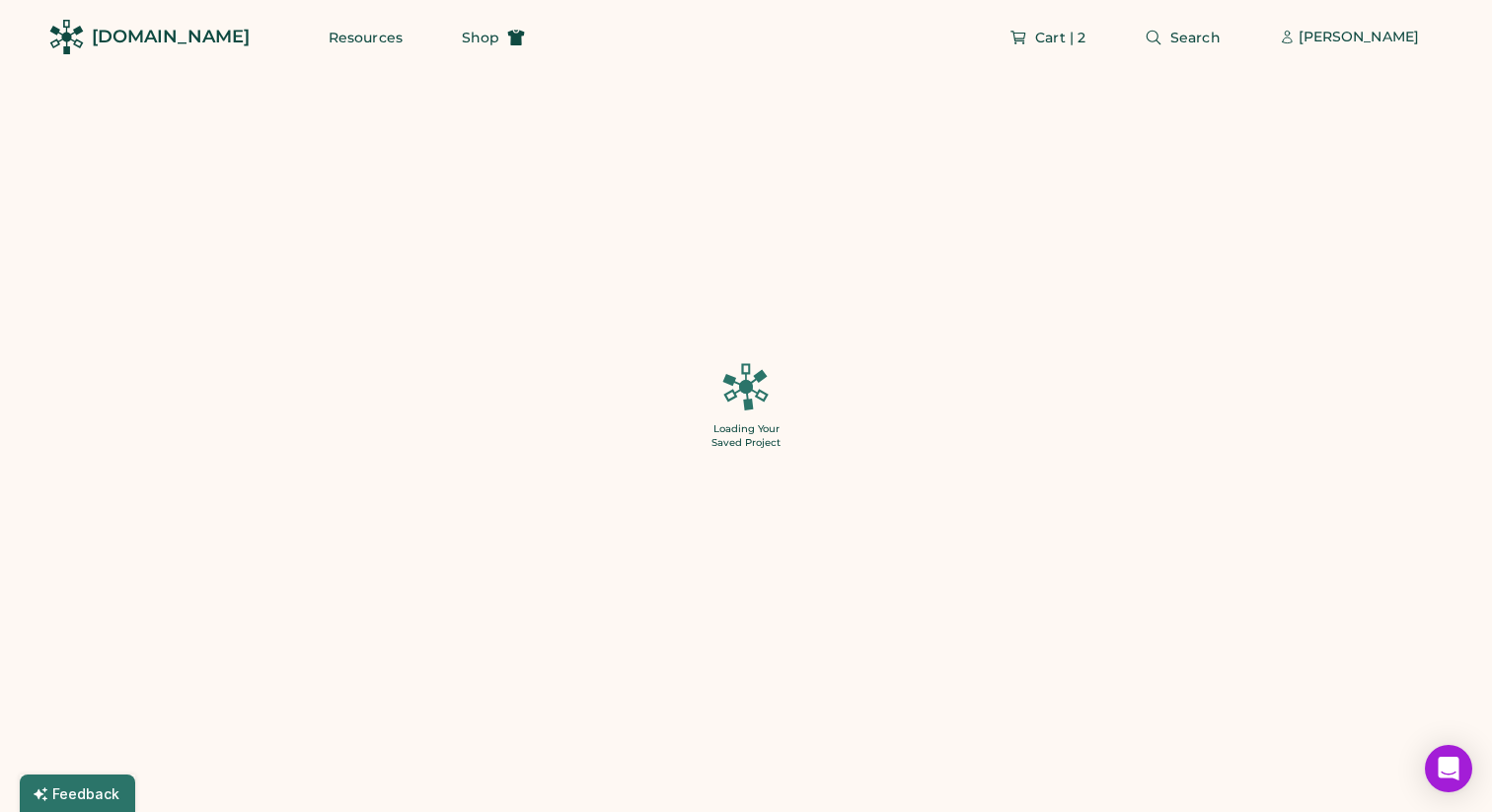 type on "******" 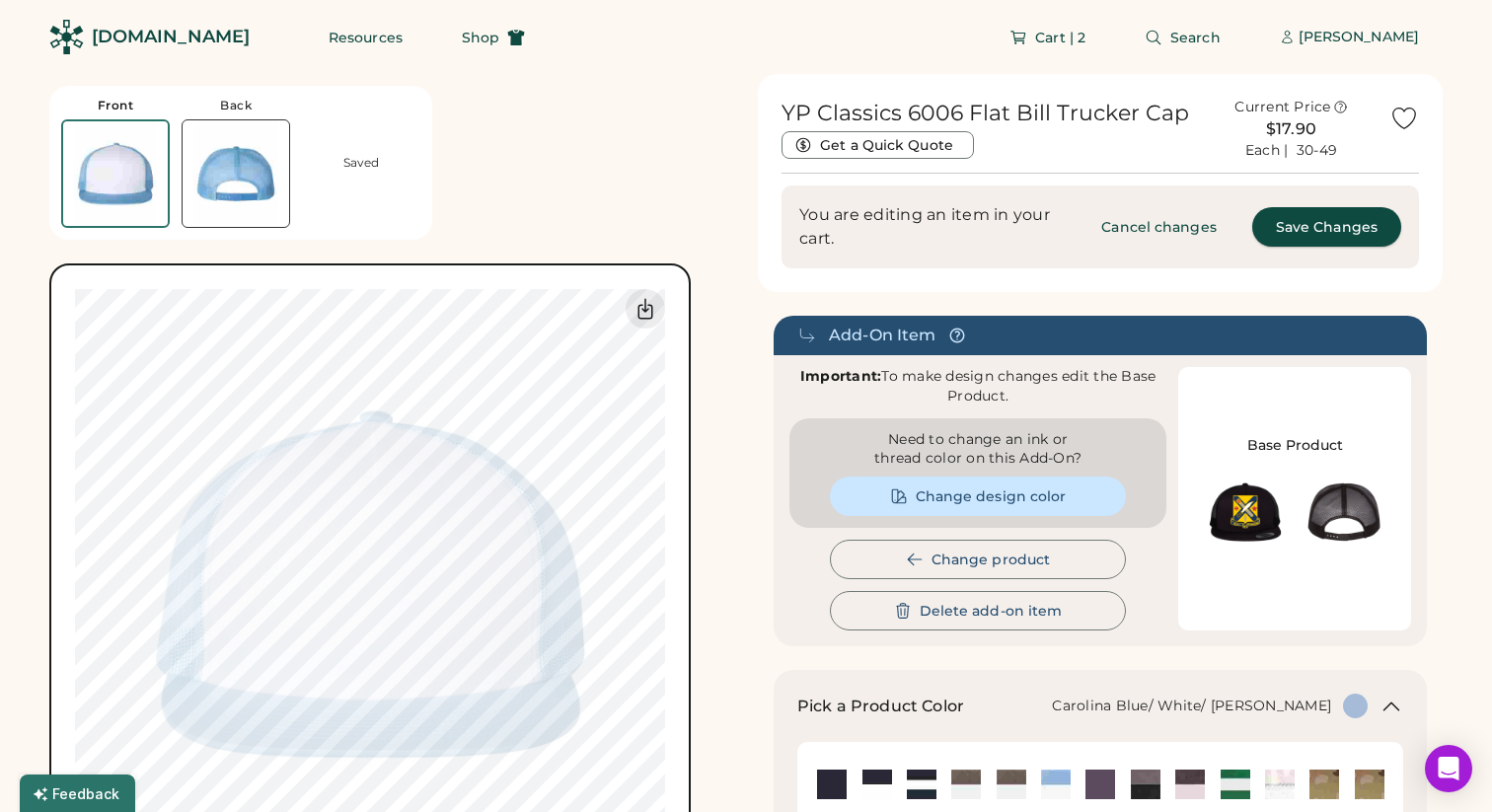 click on "Save Changes" at bounding box center [1326, 227] 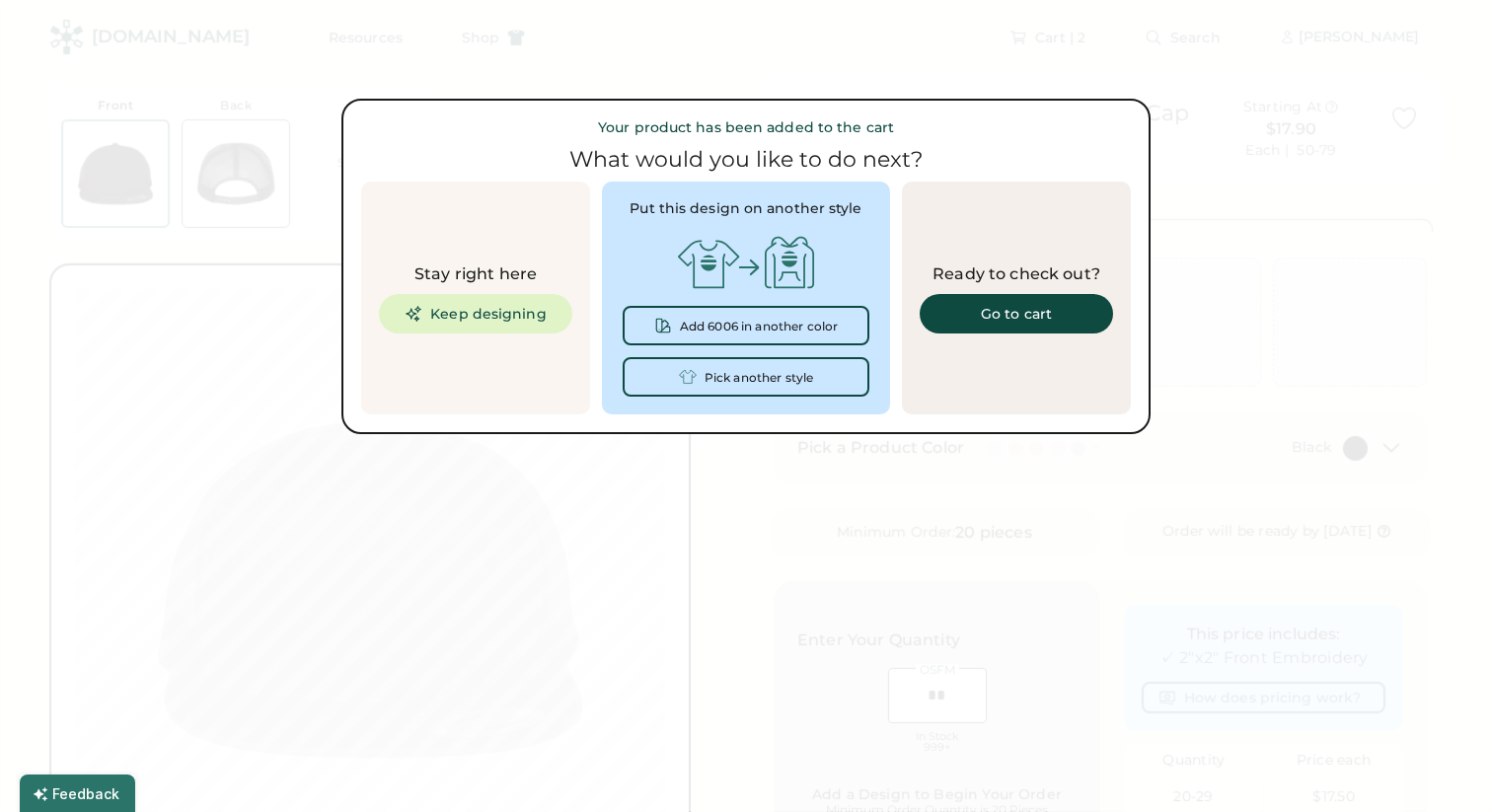 type 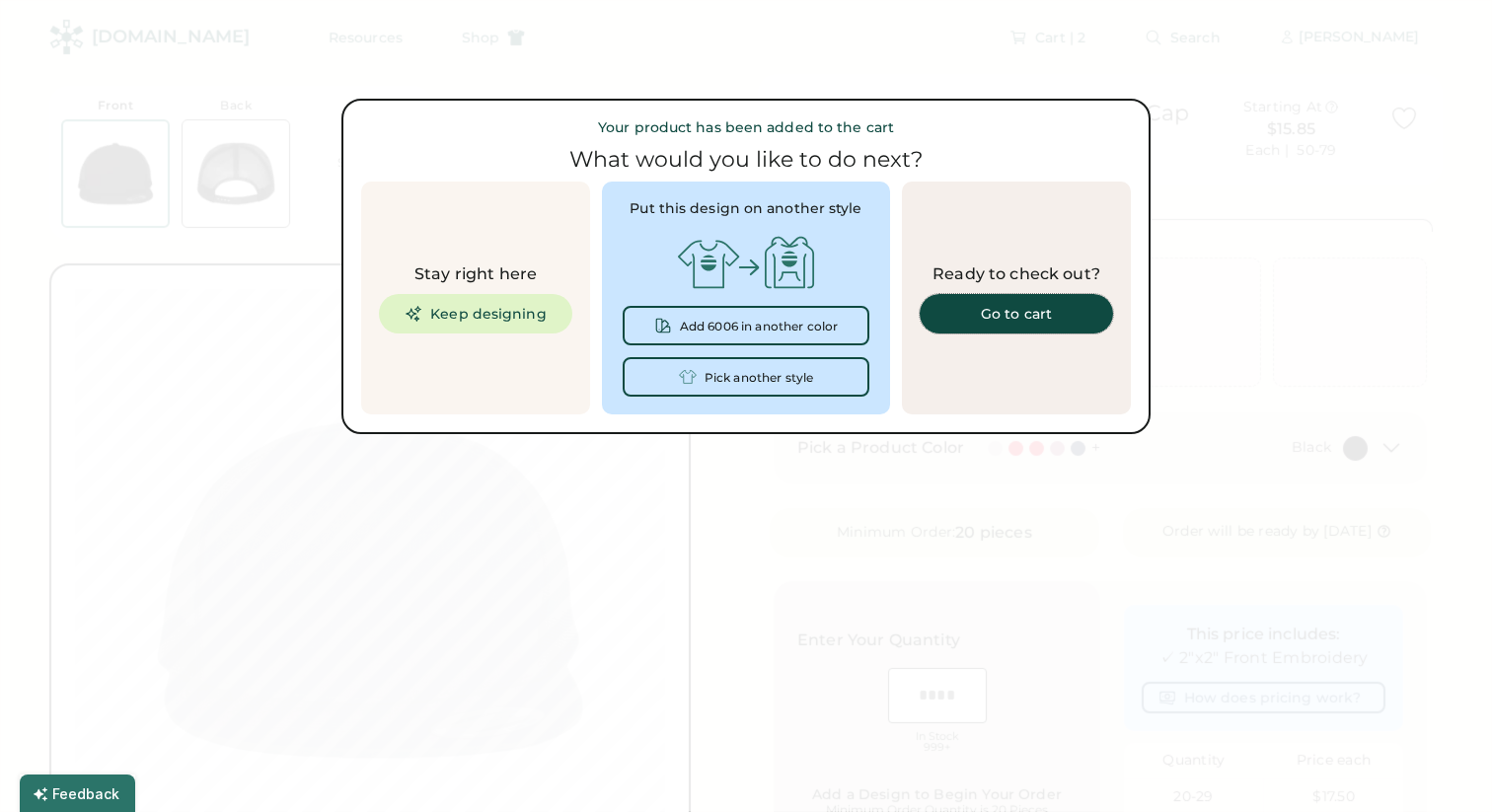 click on "Go to cart" at bounding box center [1016, 314] 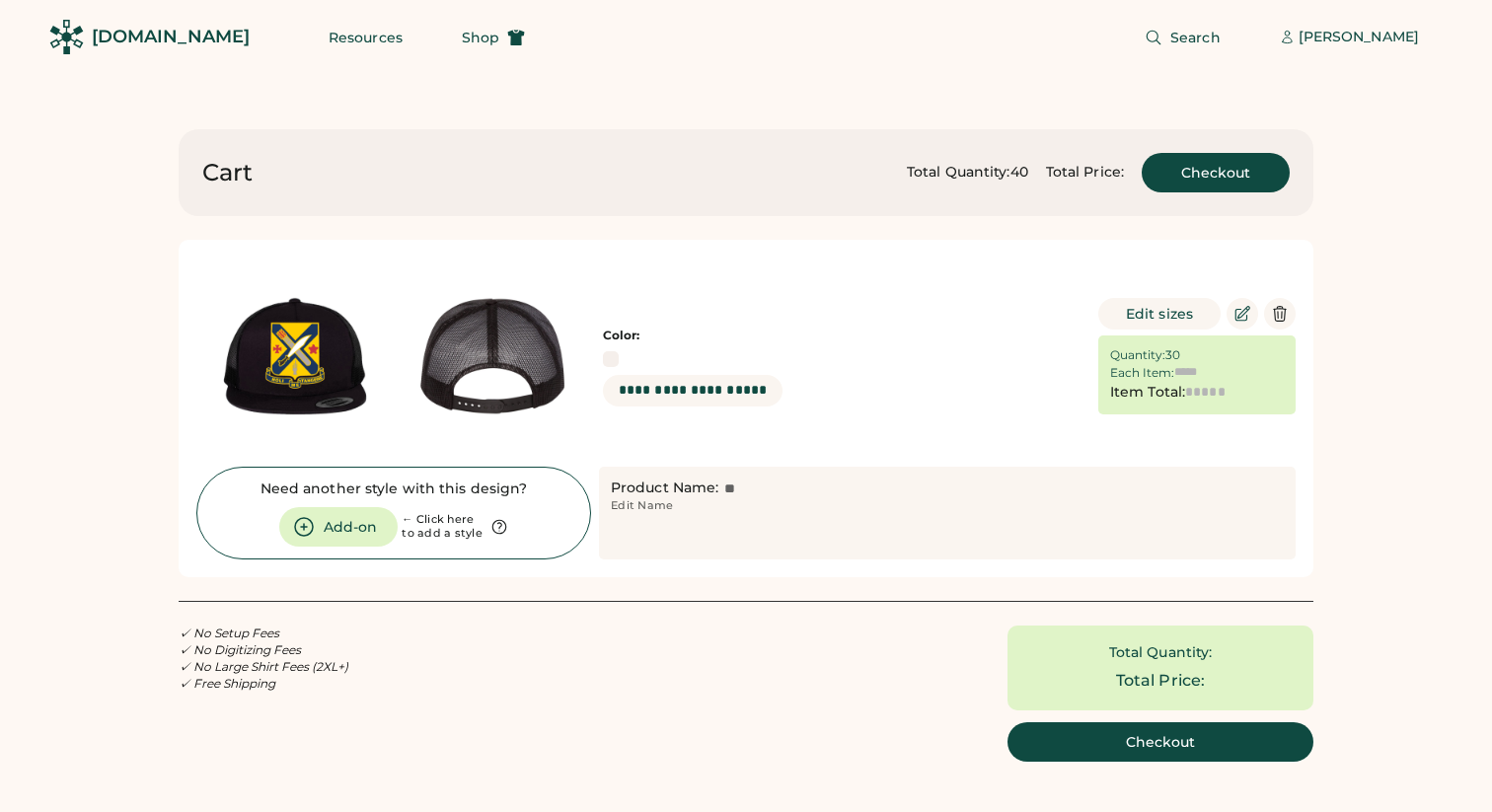 scroll, scrollTop: 0, scrollLeft: 0, axis: both 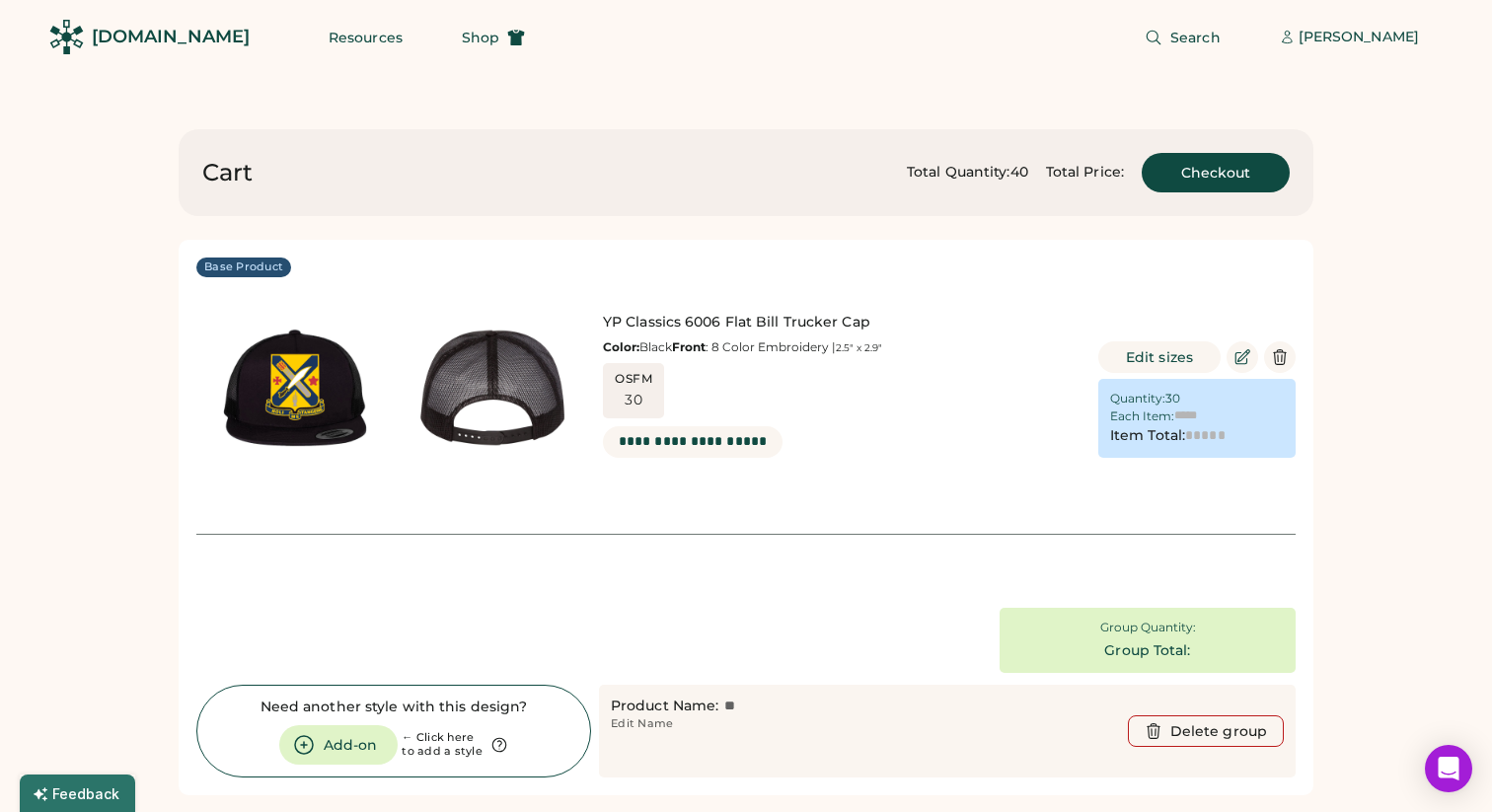 type on "******" 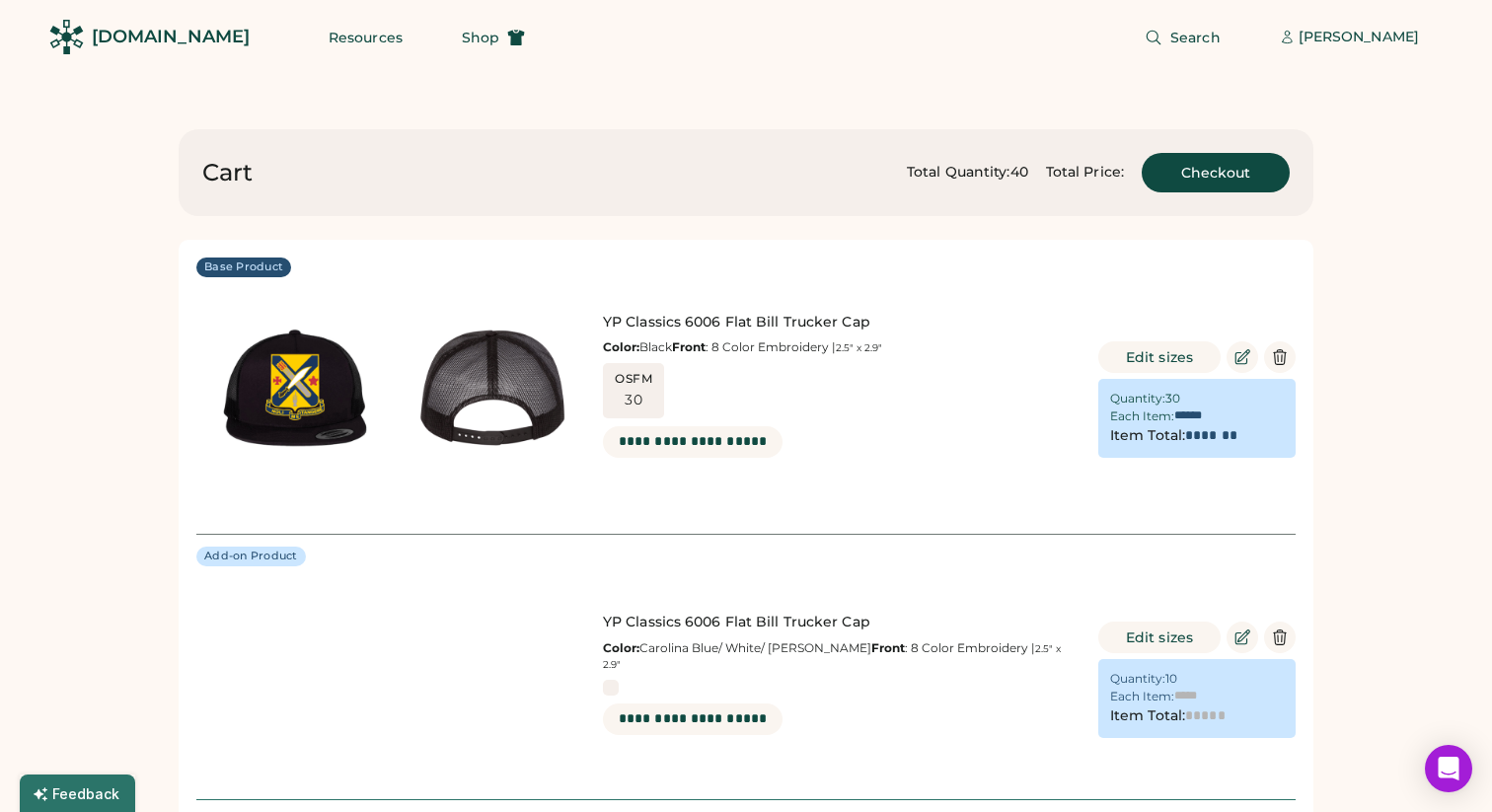 type on "******" 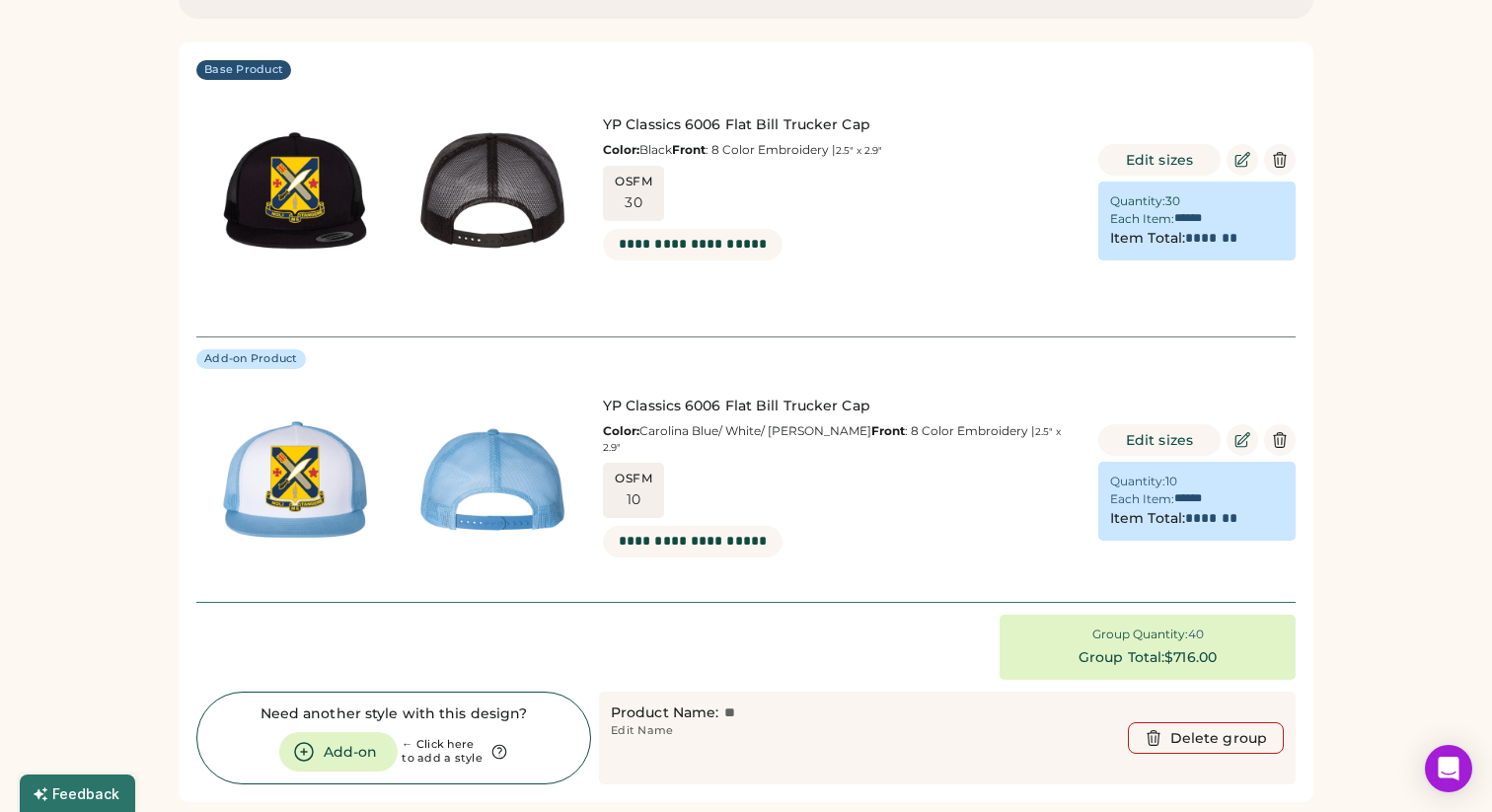 scroll, scrollTop: 0, scrollLeft: 0, axis: both 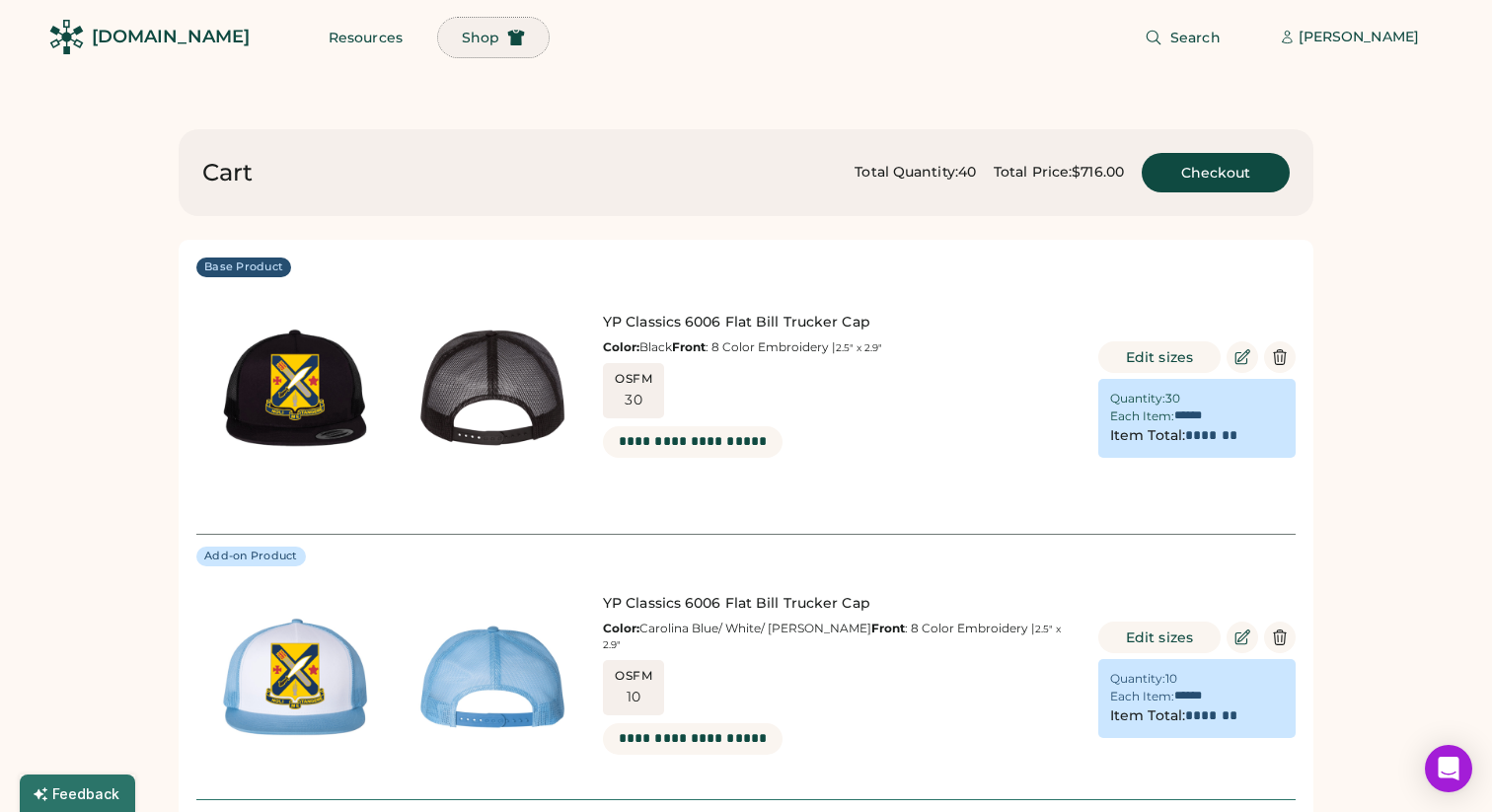 click on "Shop" at bounding box center (481, 37) 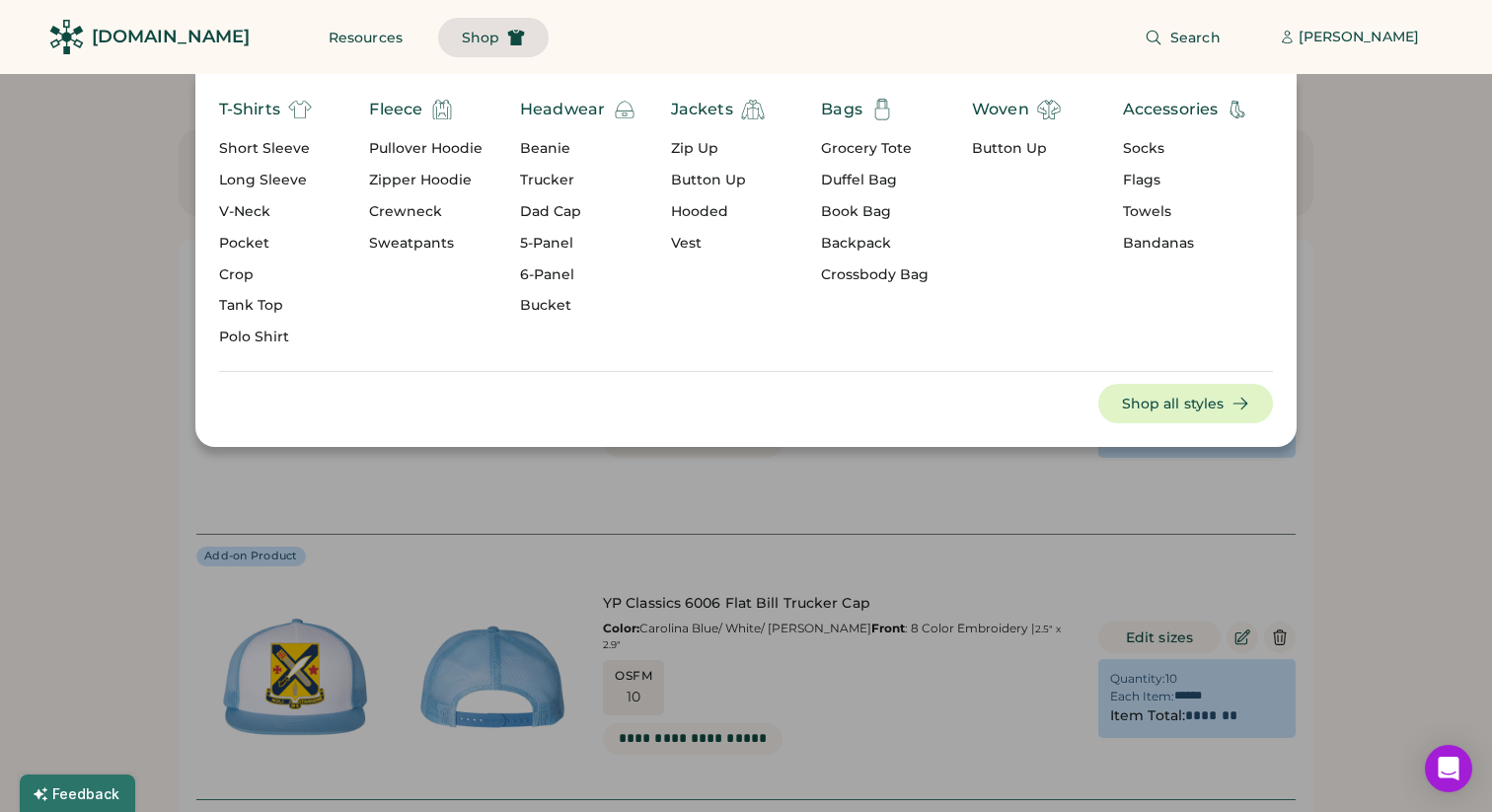 click on "Flags" at bounding box center [1186, 181] 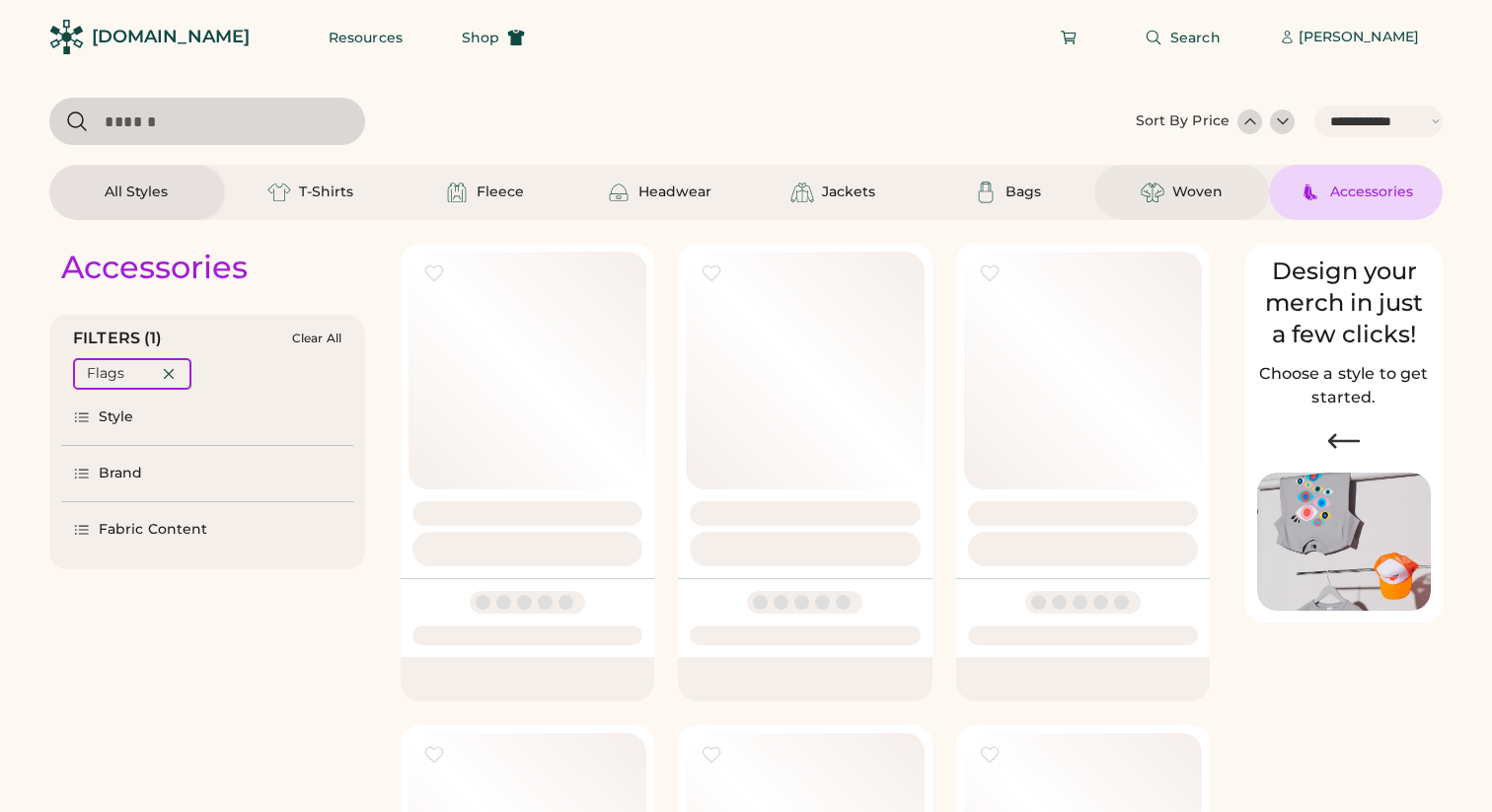 select on "*****" 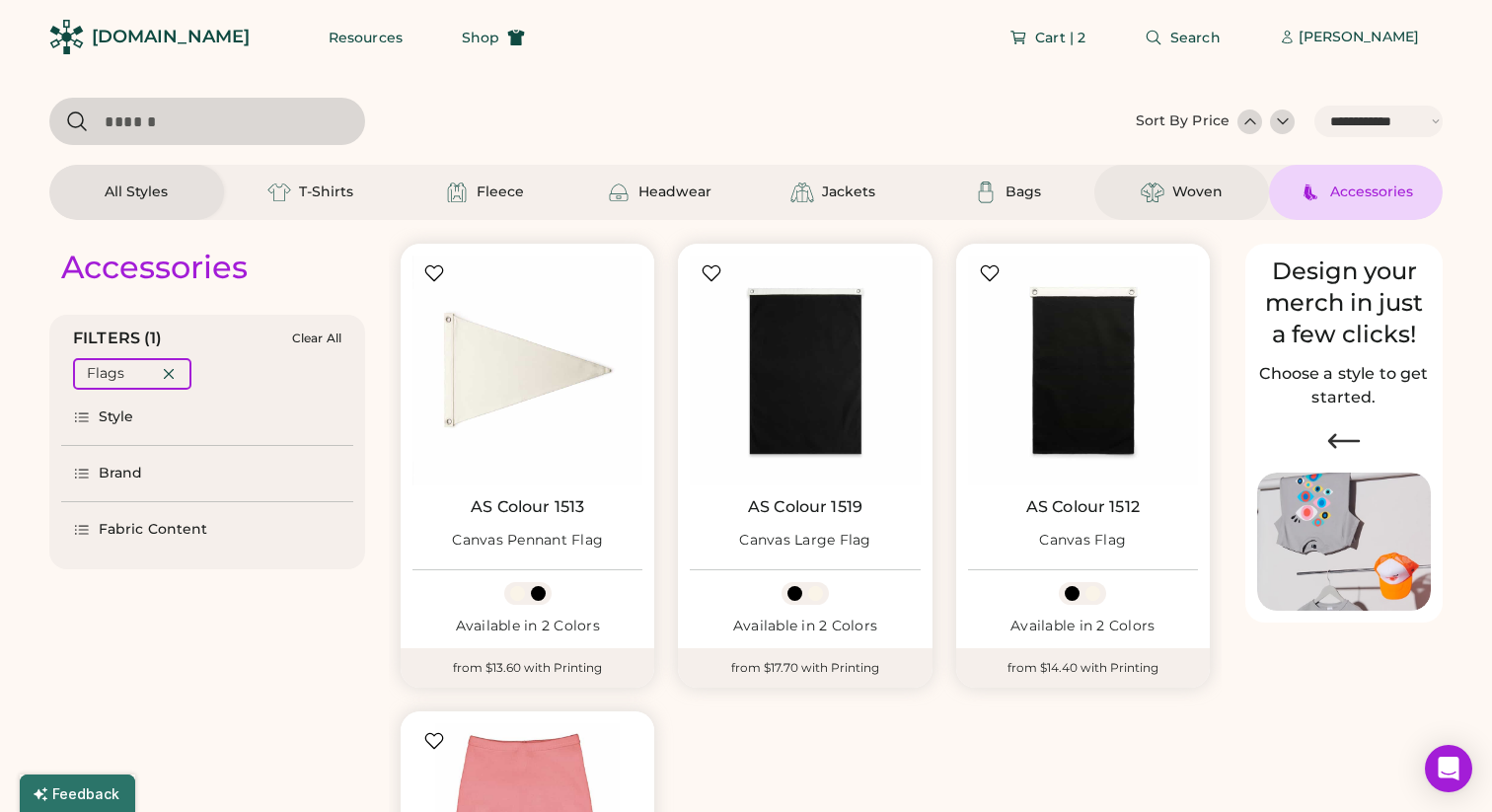scroll, scrollTop: 47, scrollLeft: 0, axis: vertical 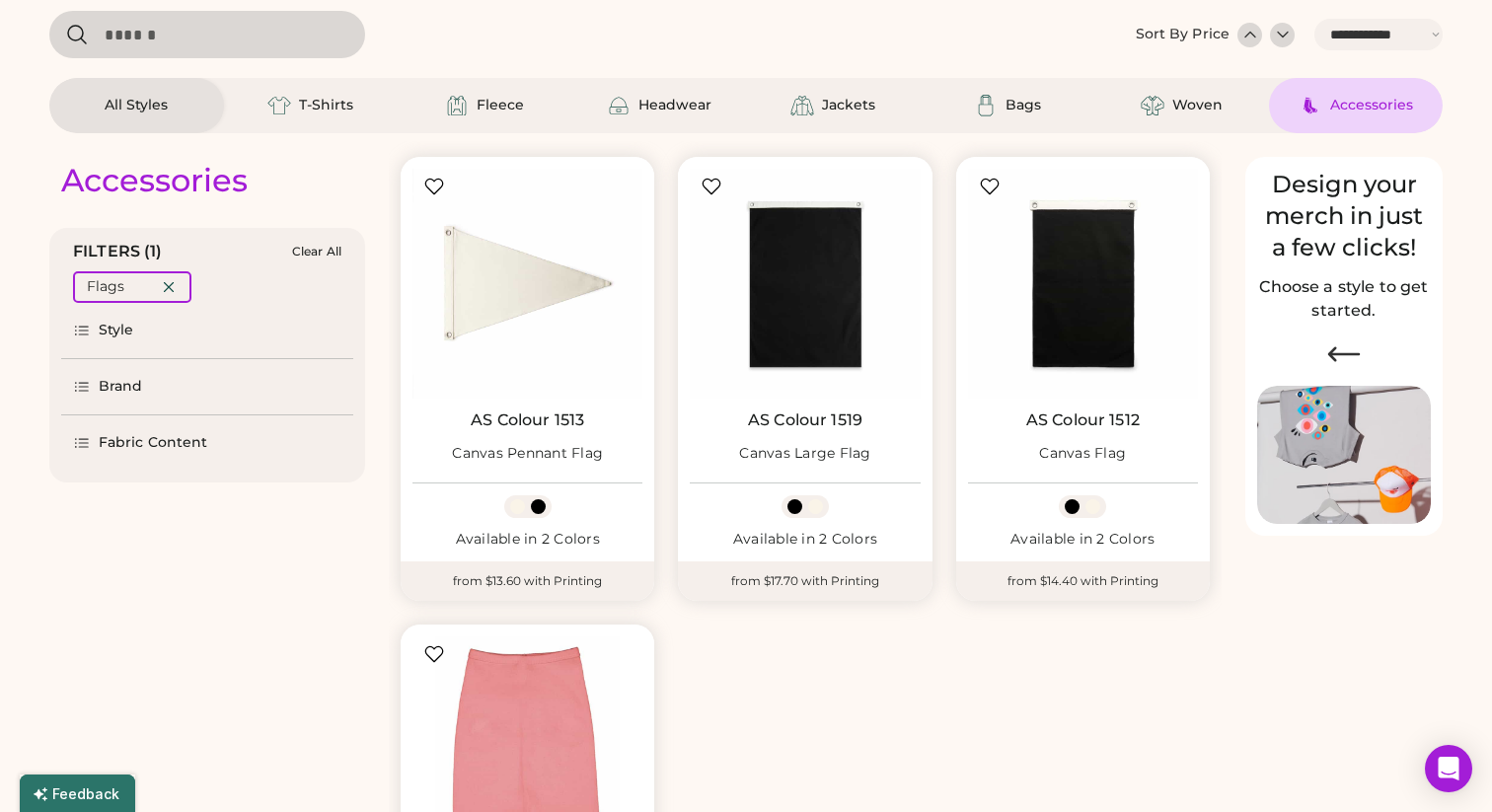 select on "*****" 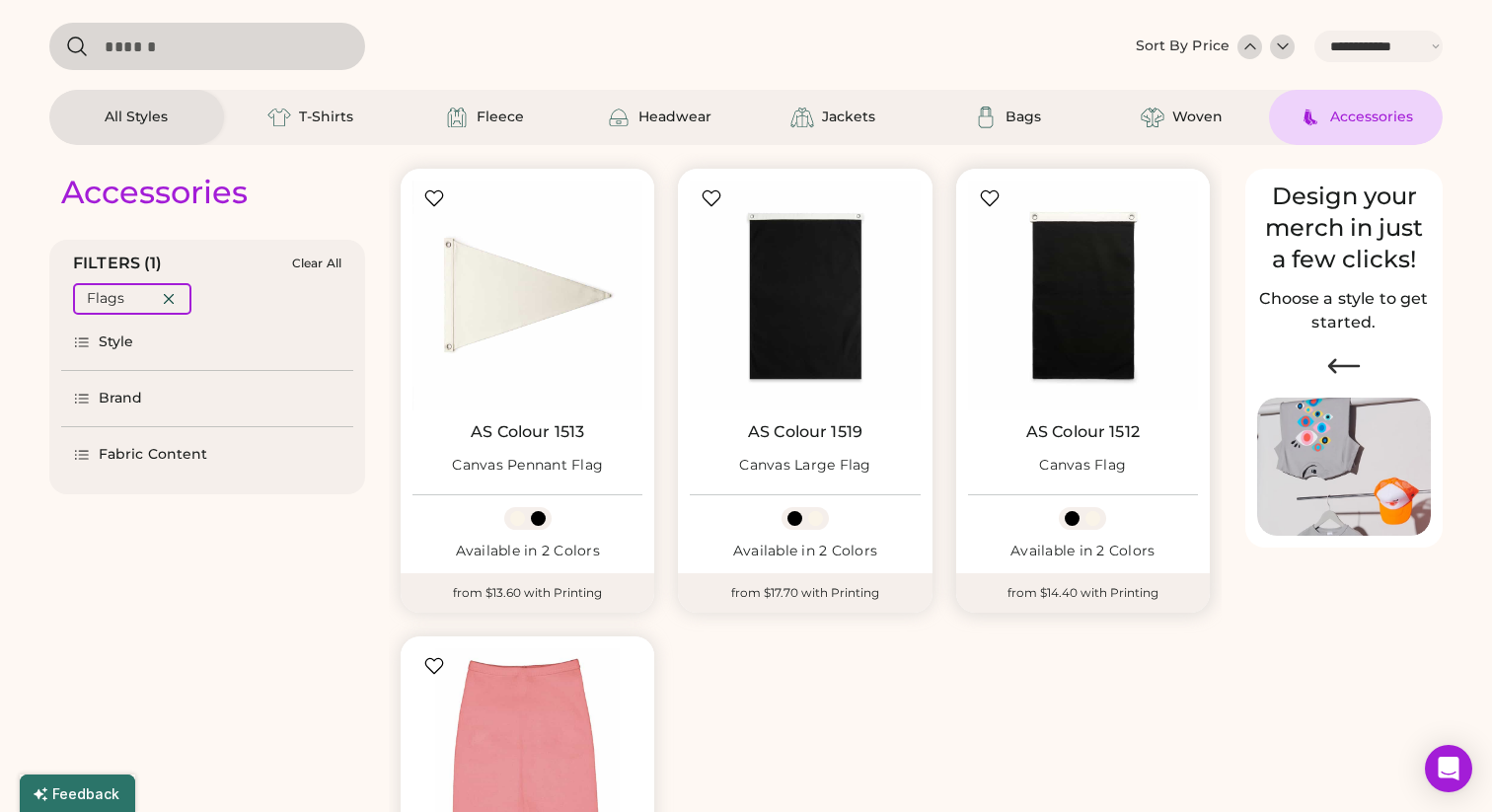 scroll, scrollTop: 73, scrollLeft: 0, axis: vertical 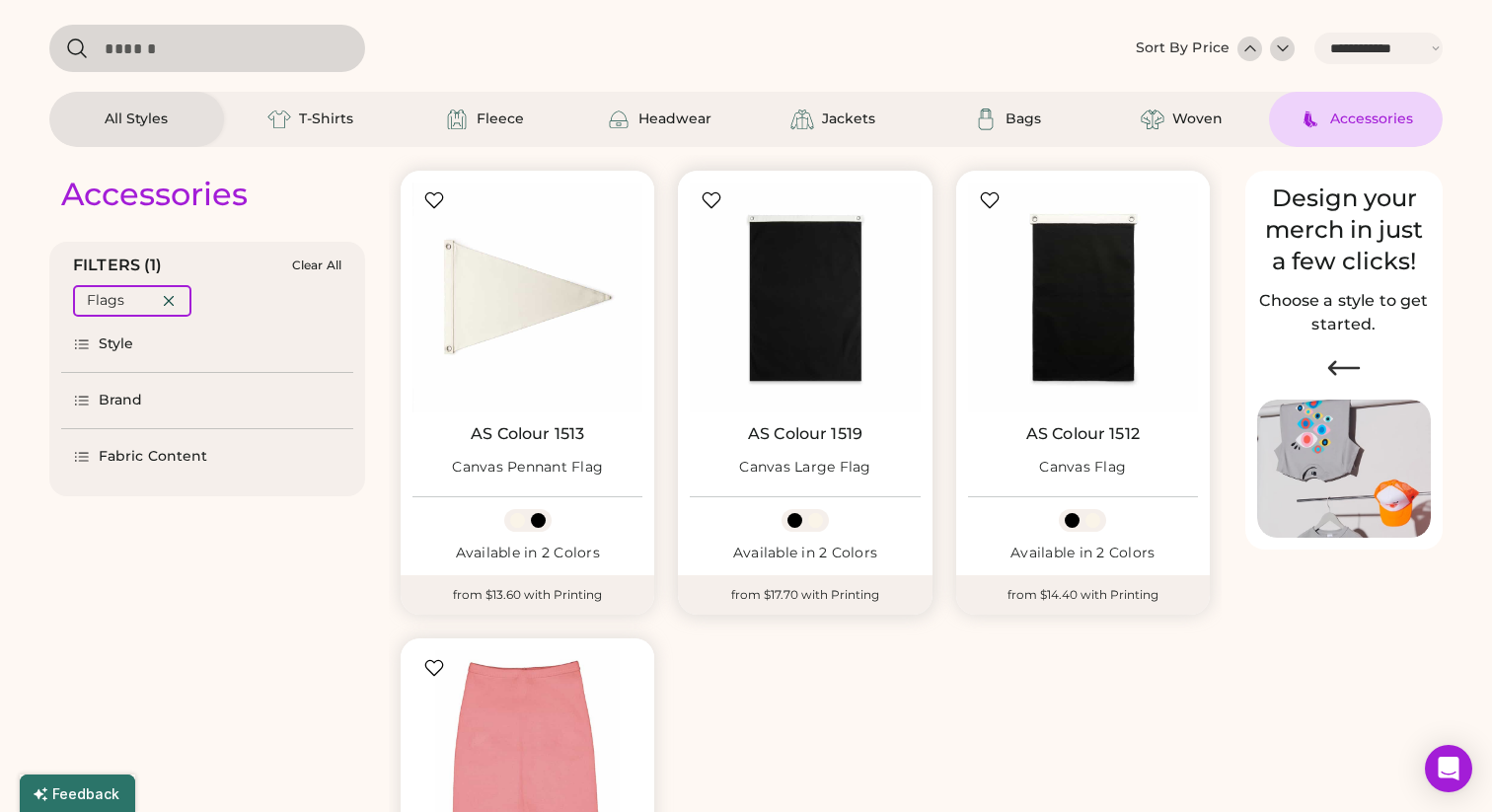 click at bounding box center [804, 297] 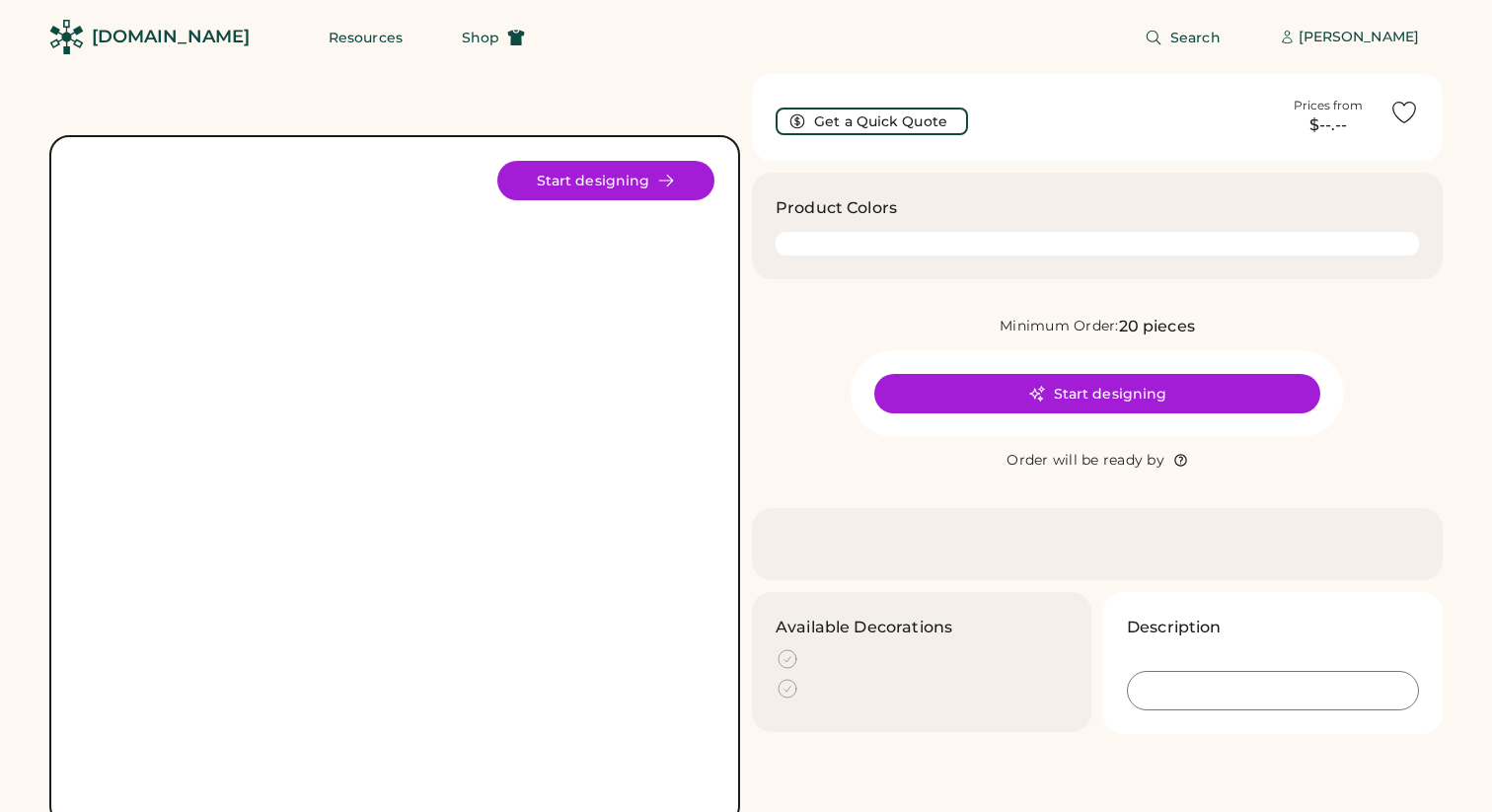 scroll, scrollTop: 0, scrollLeft: 0, axis: both 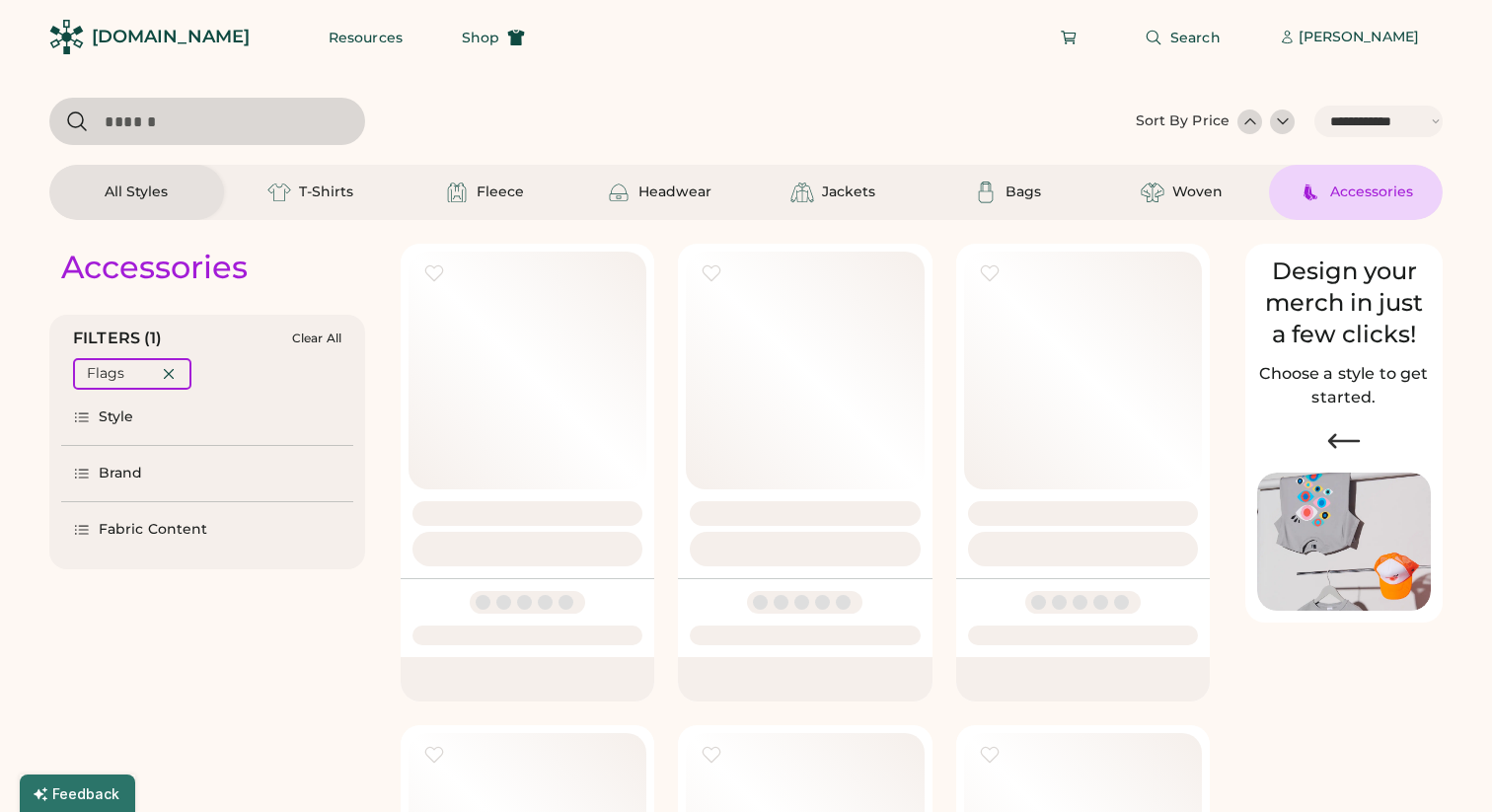 select on "*****" 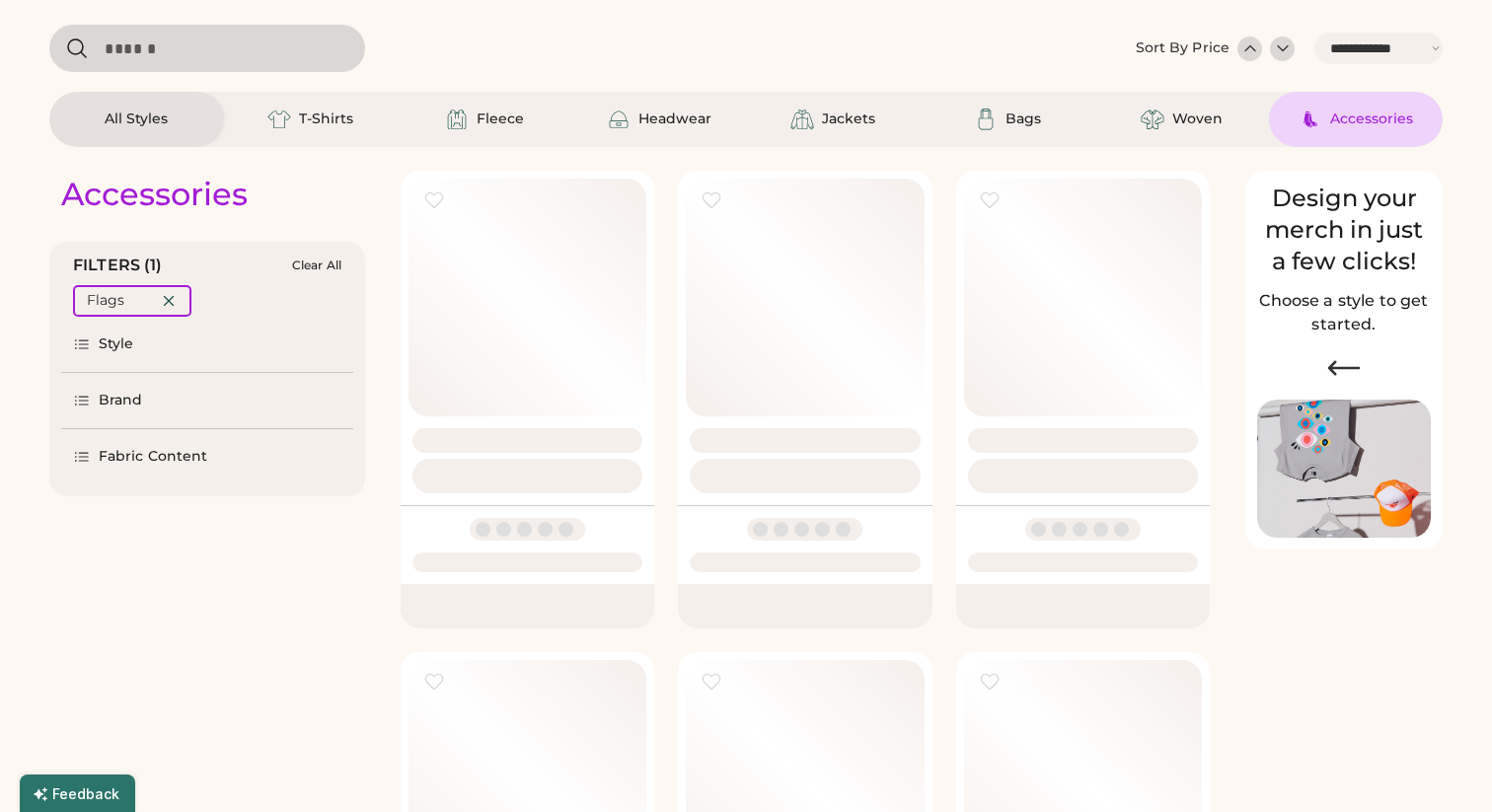 scroll, scrollTop: 0, scrollLeft: 0, axis: both 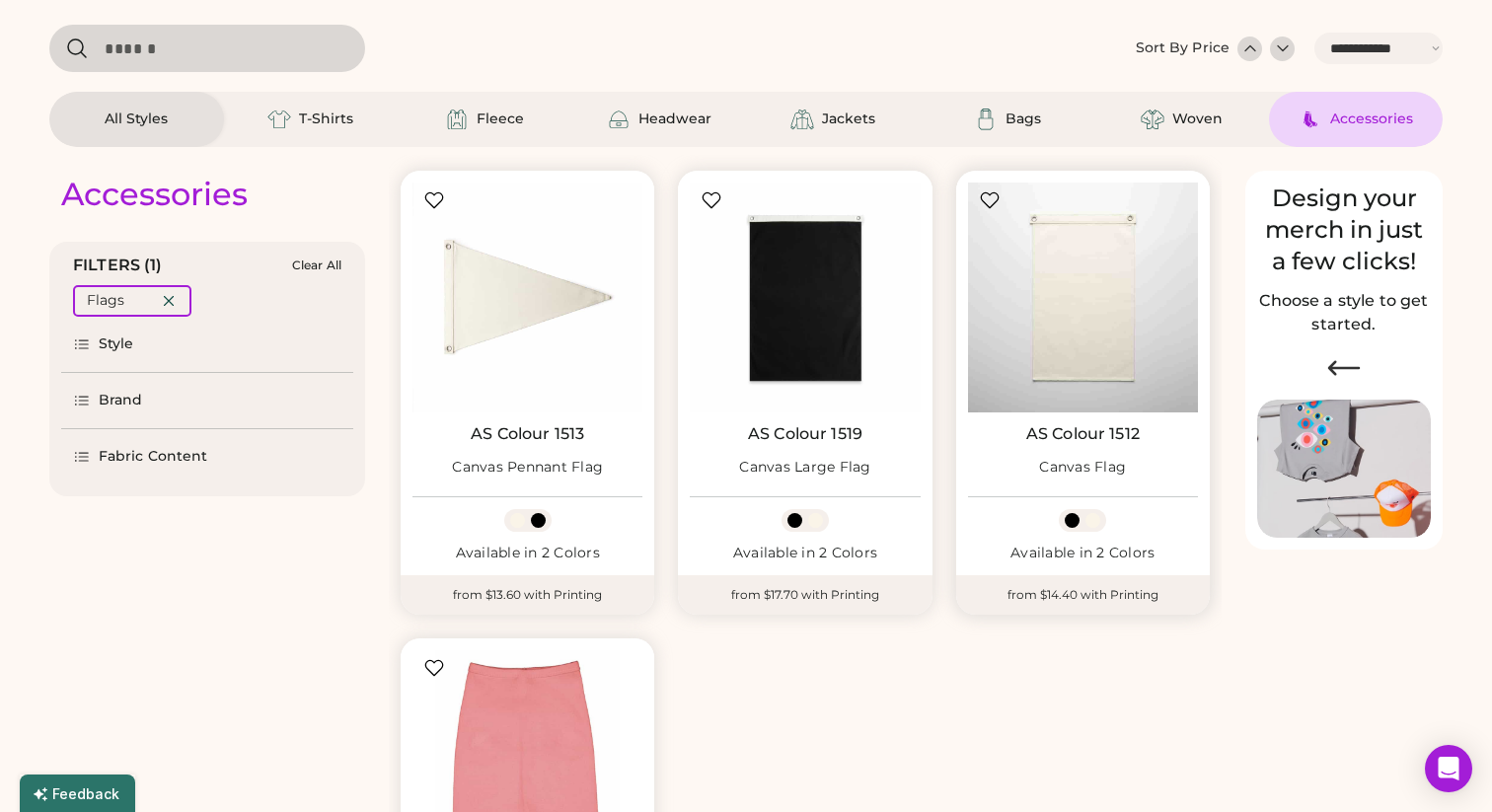 click at bounding box center [1082, 297] 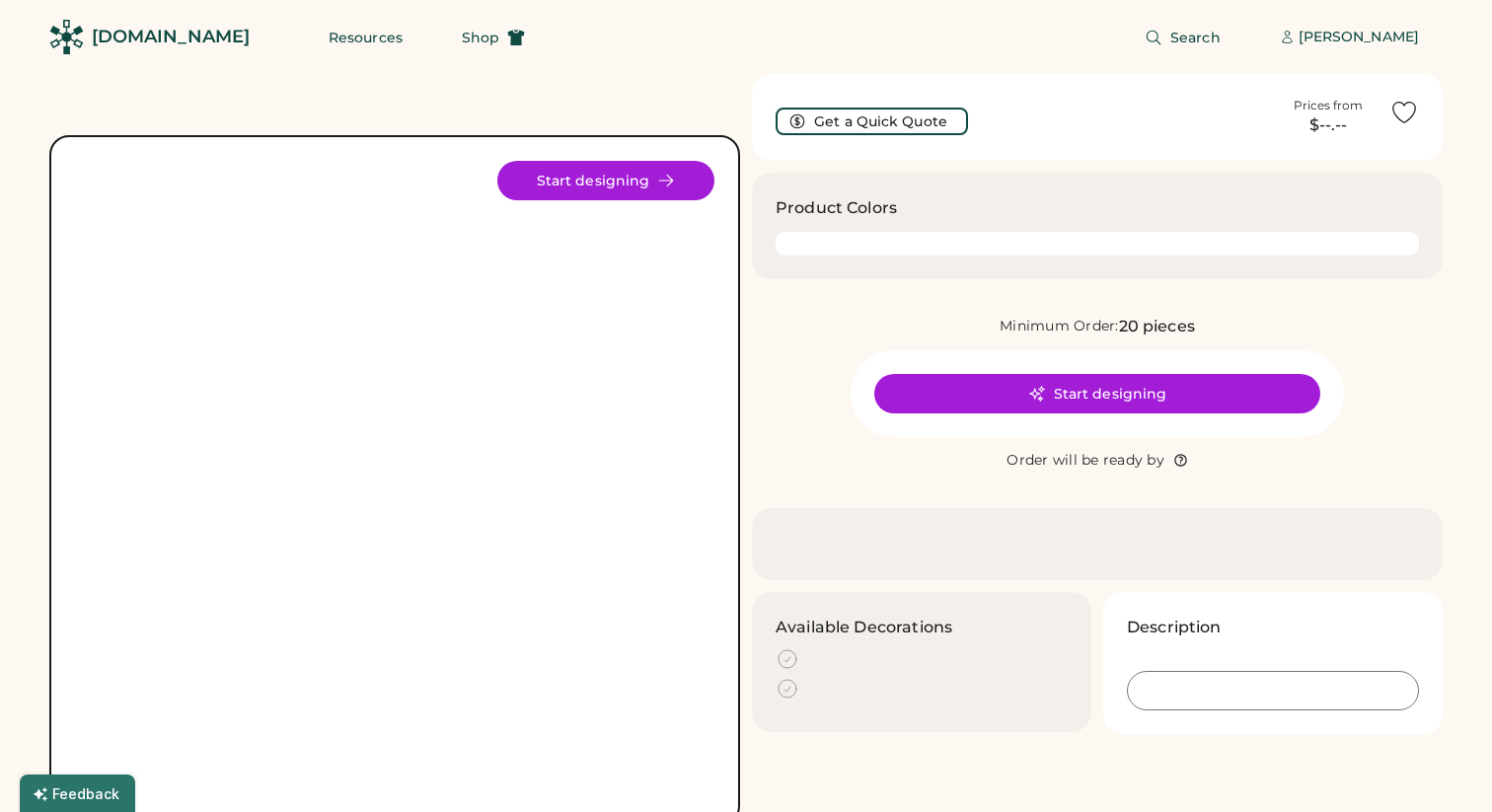 scroll, scrollTop: 0, scrollLeft: 0, axis: both 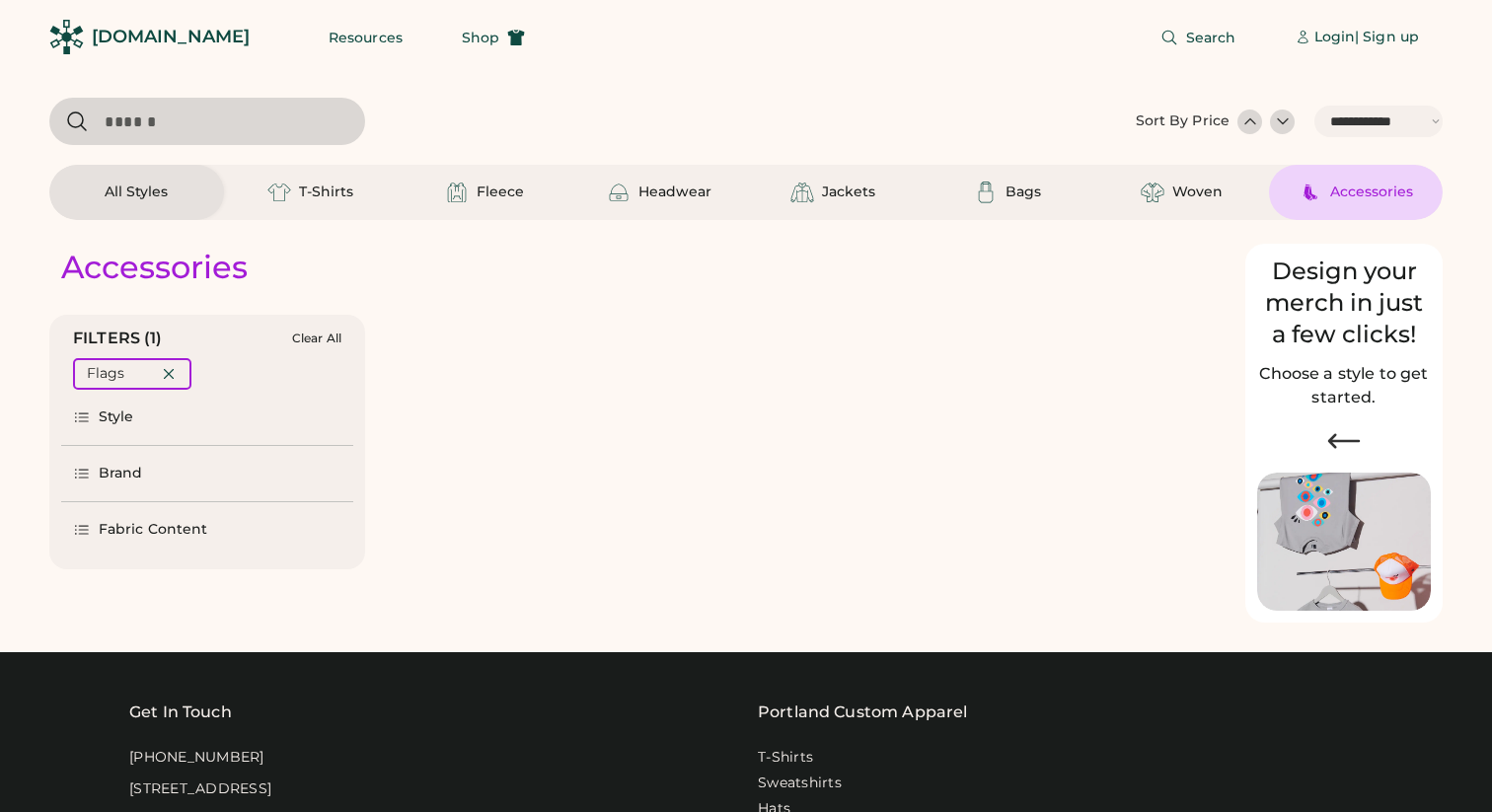 select on "*****" 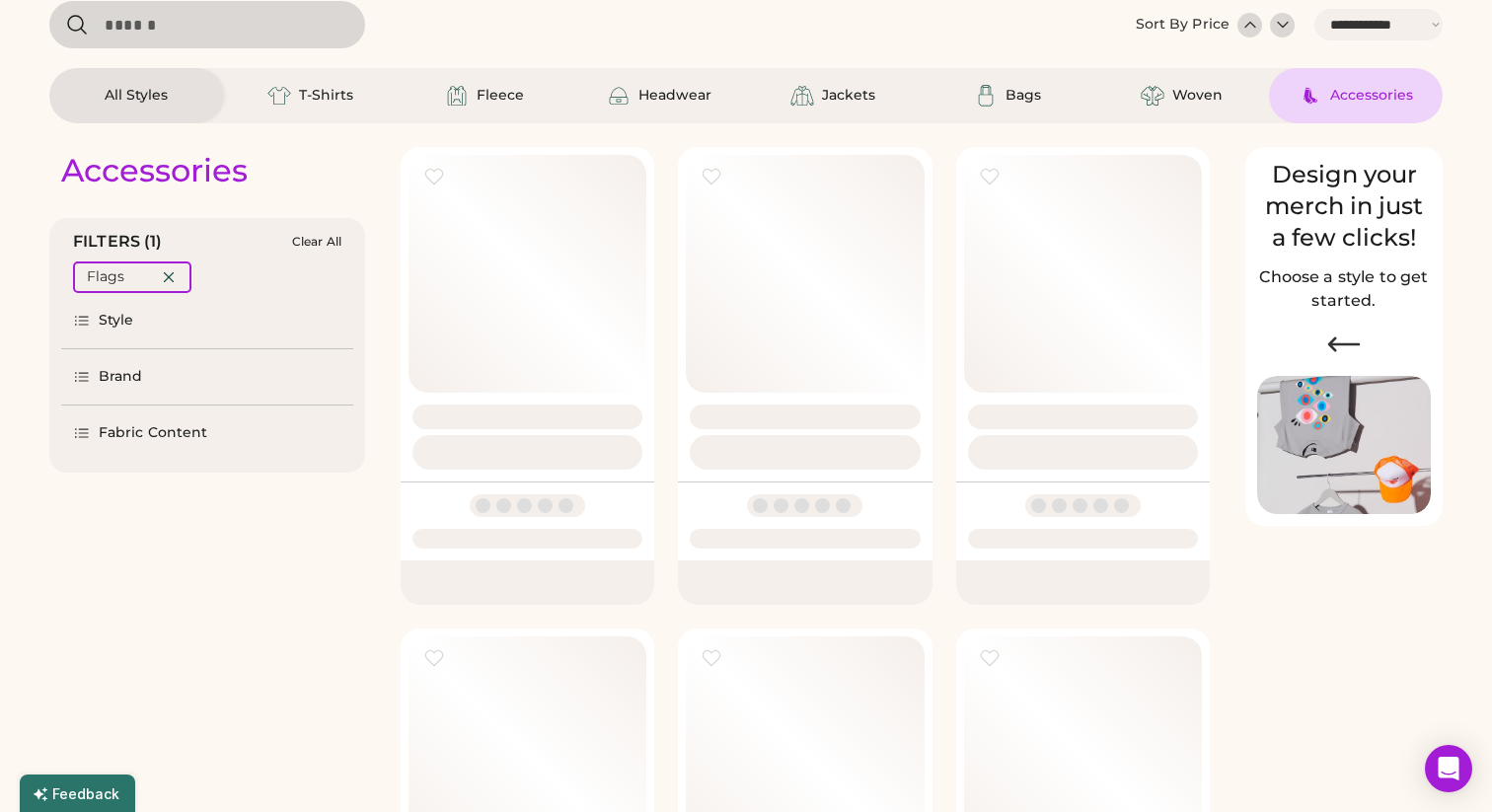 scroll, scrollTop: 97, scrollLeft: 0, axis: vertical 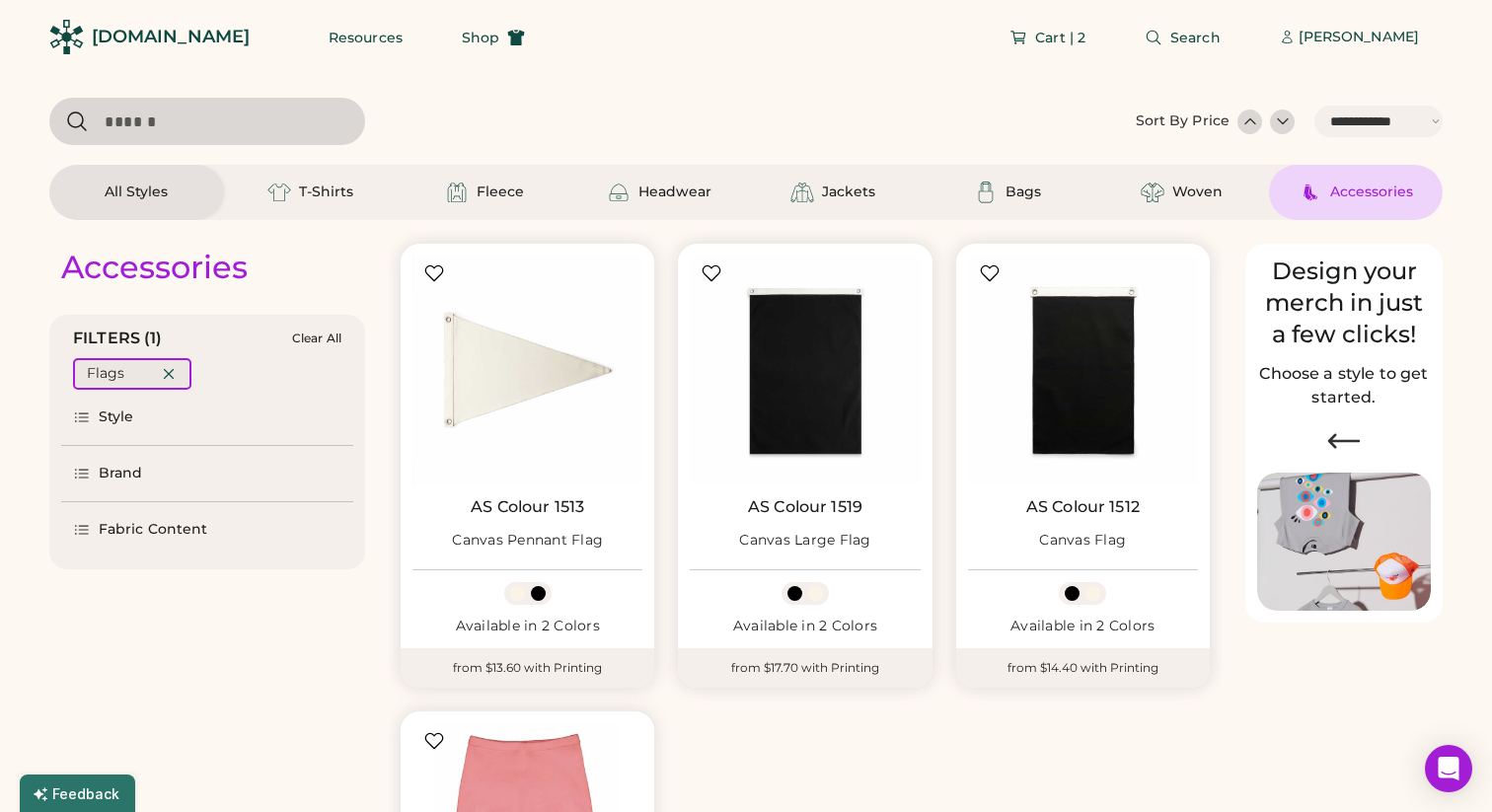 click 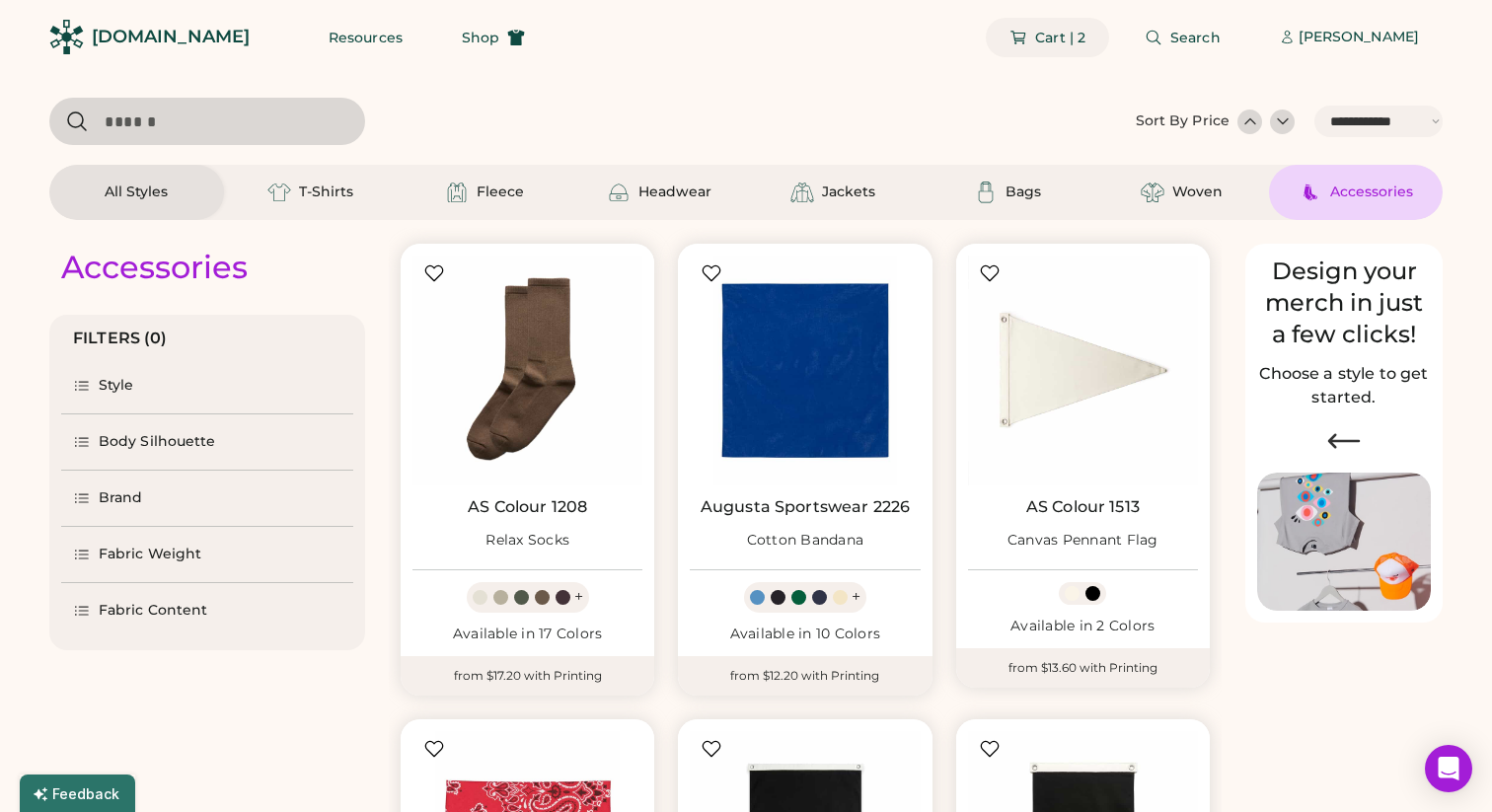 click on "Cart | 2" at bounding box center [1060, 37] 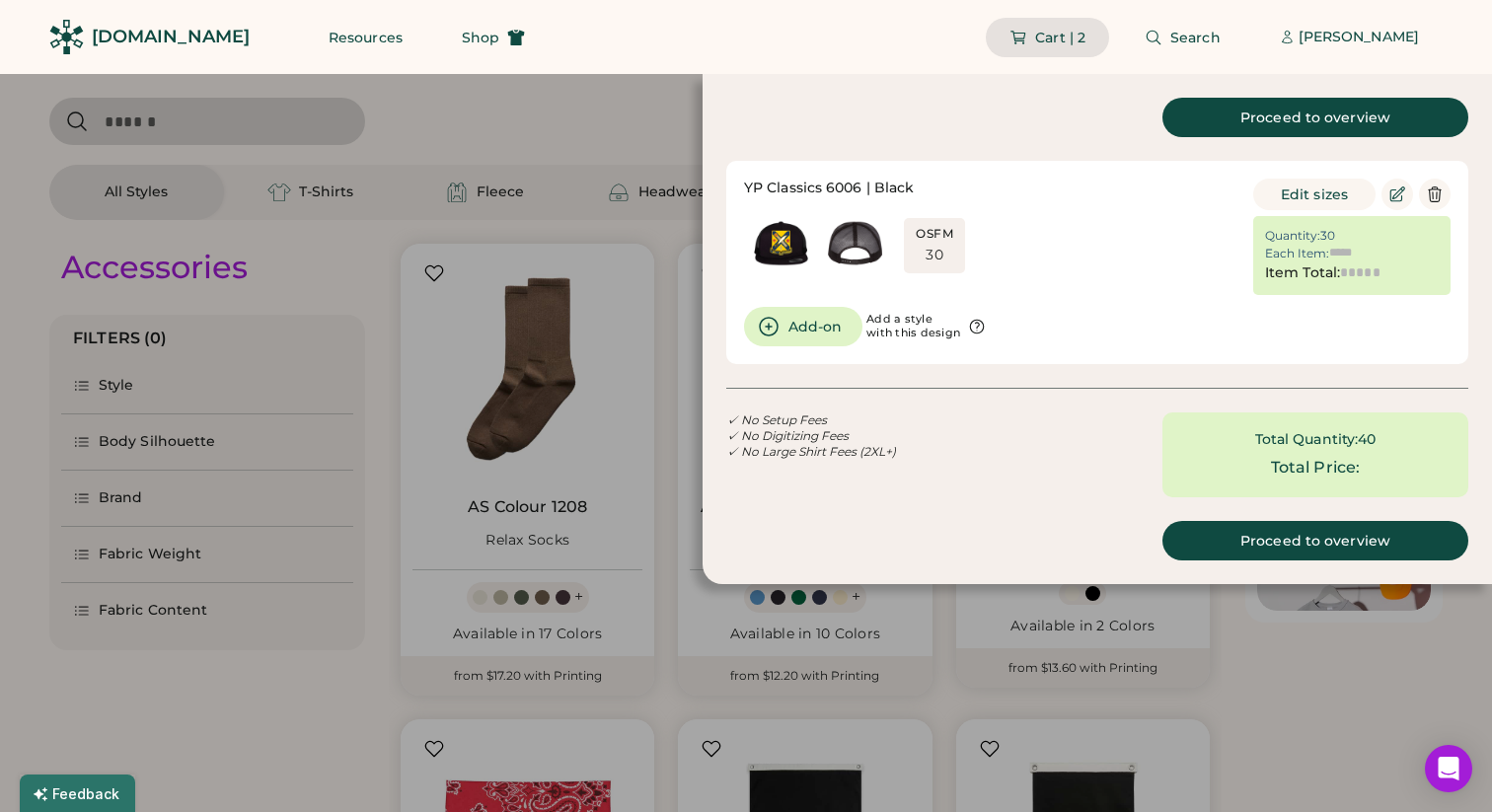 type on "******" 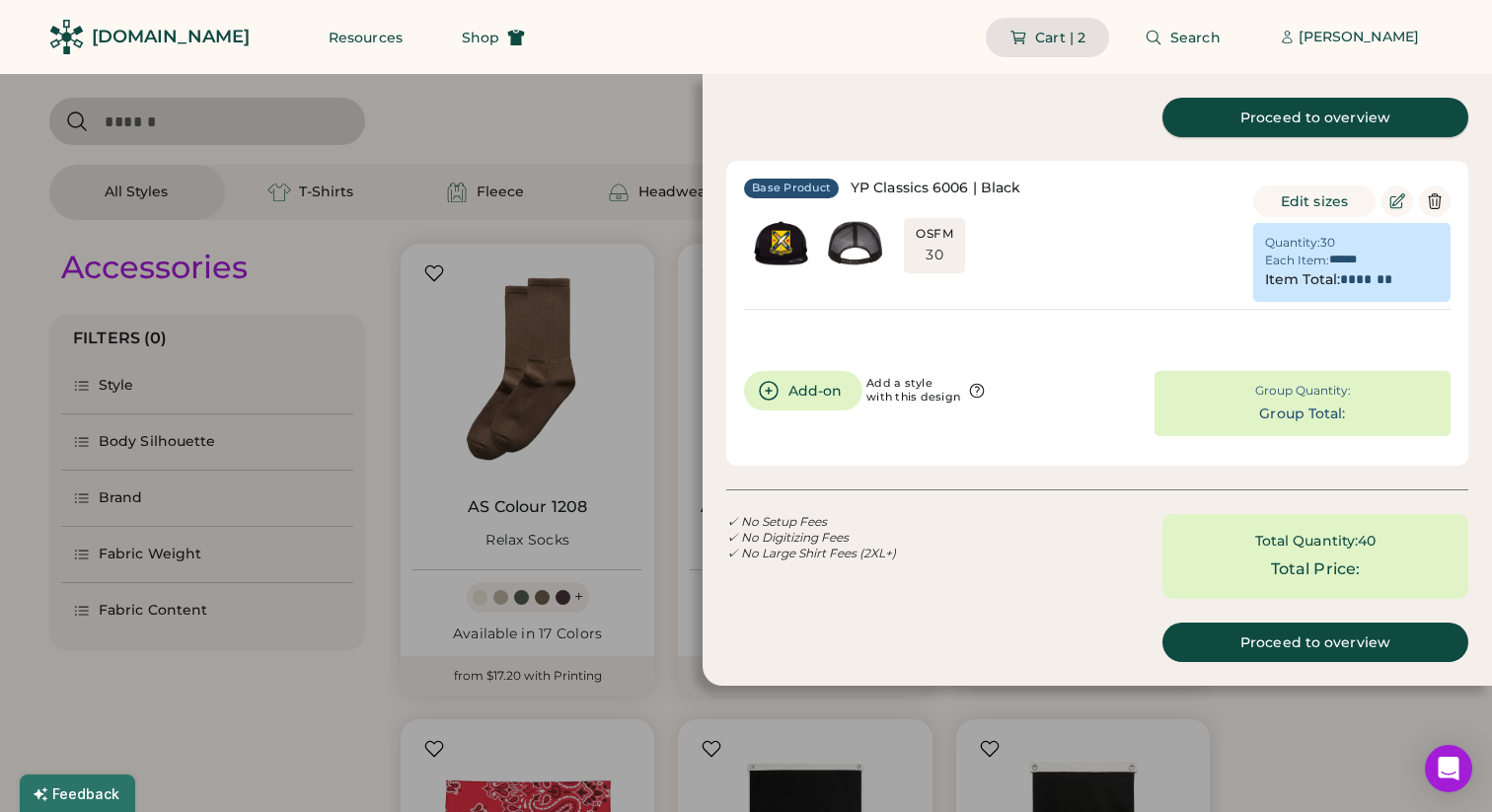type on "******" 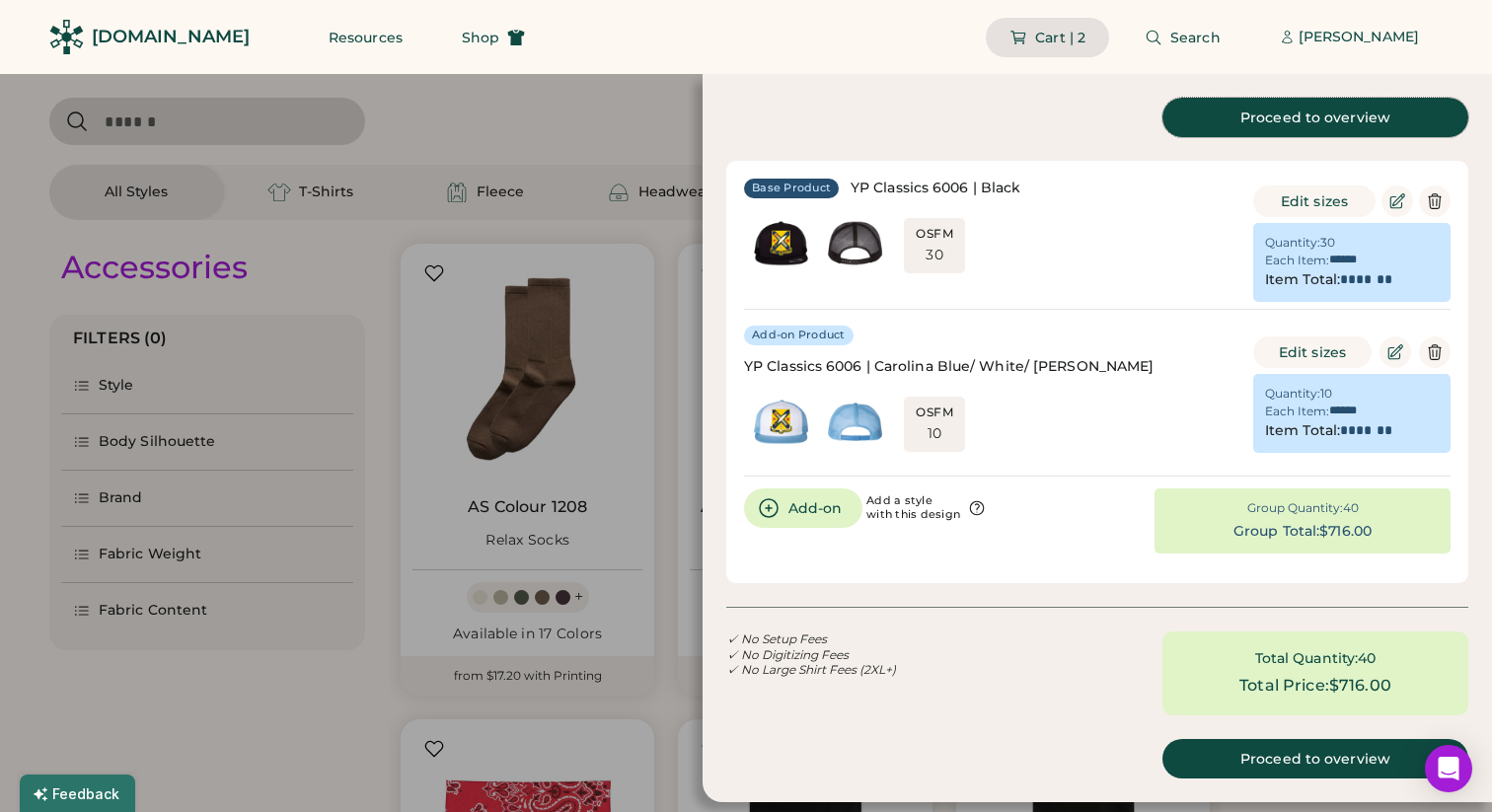 click on "Proceed to overview" at bounding box center [1315, 117] 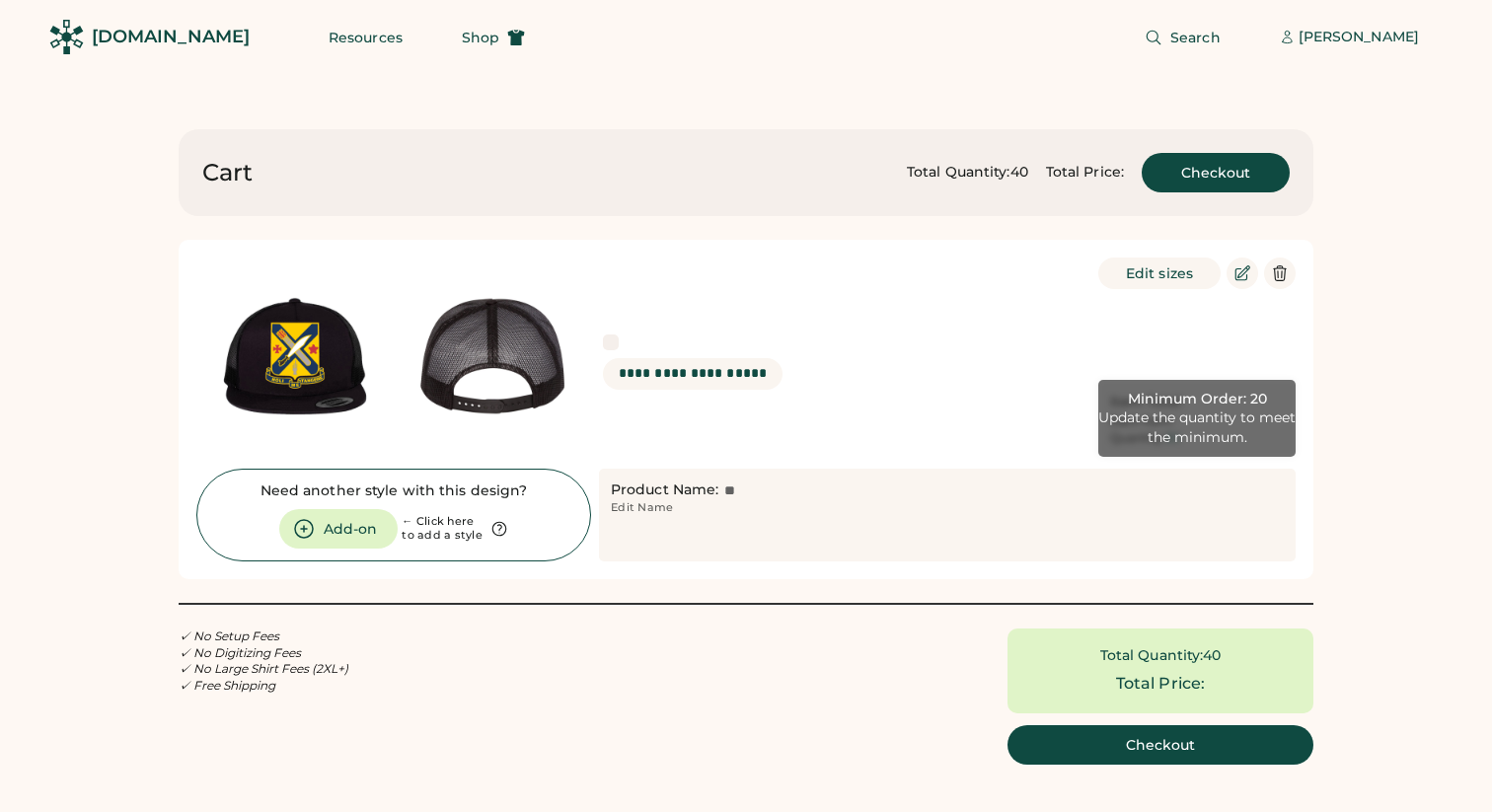 scroll, scrollTop: 0, scrollLeft: 0, axis: both 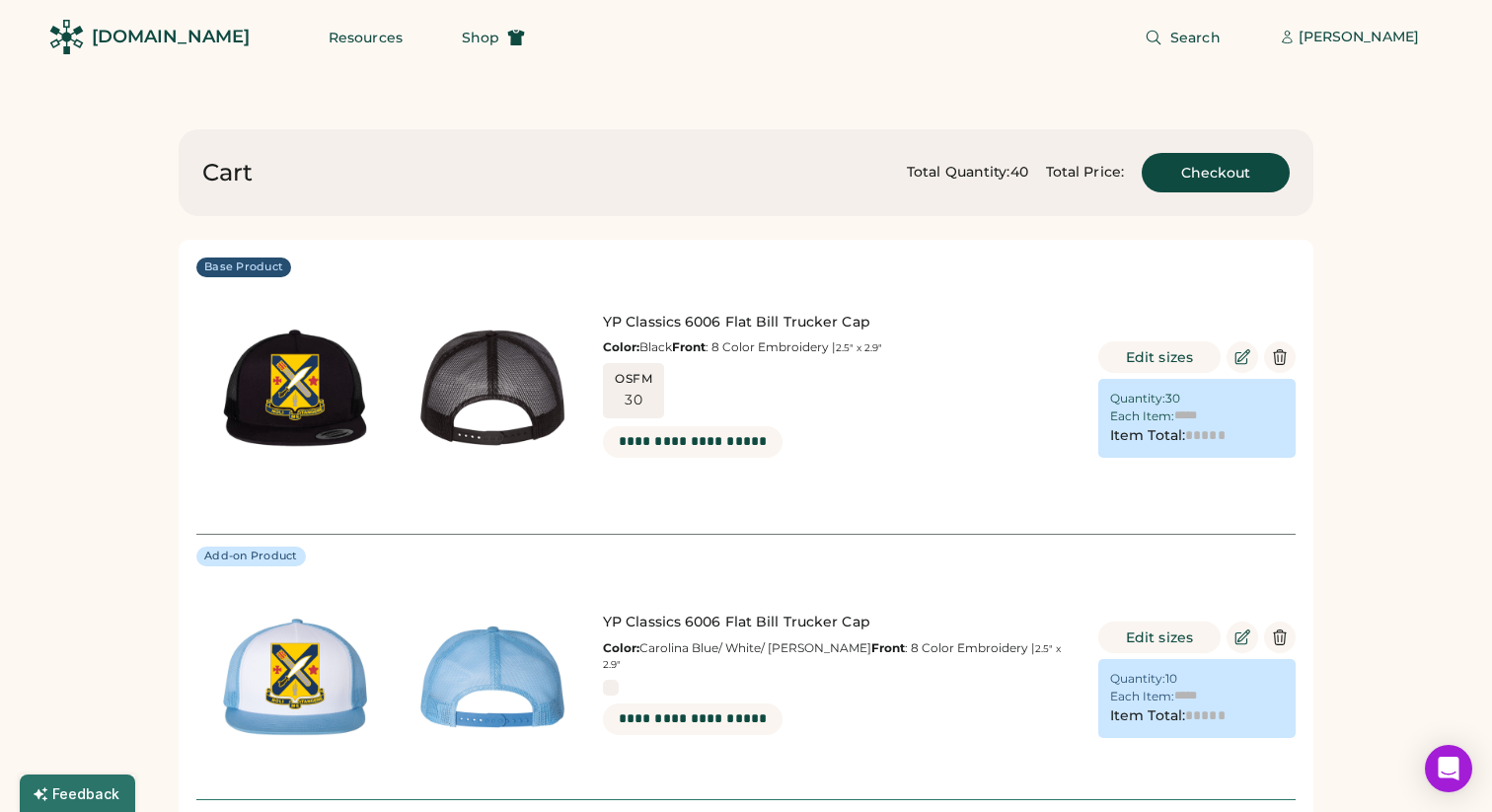 type on "******" 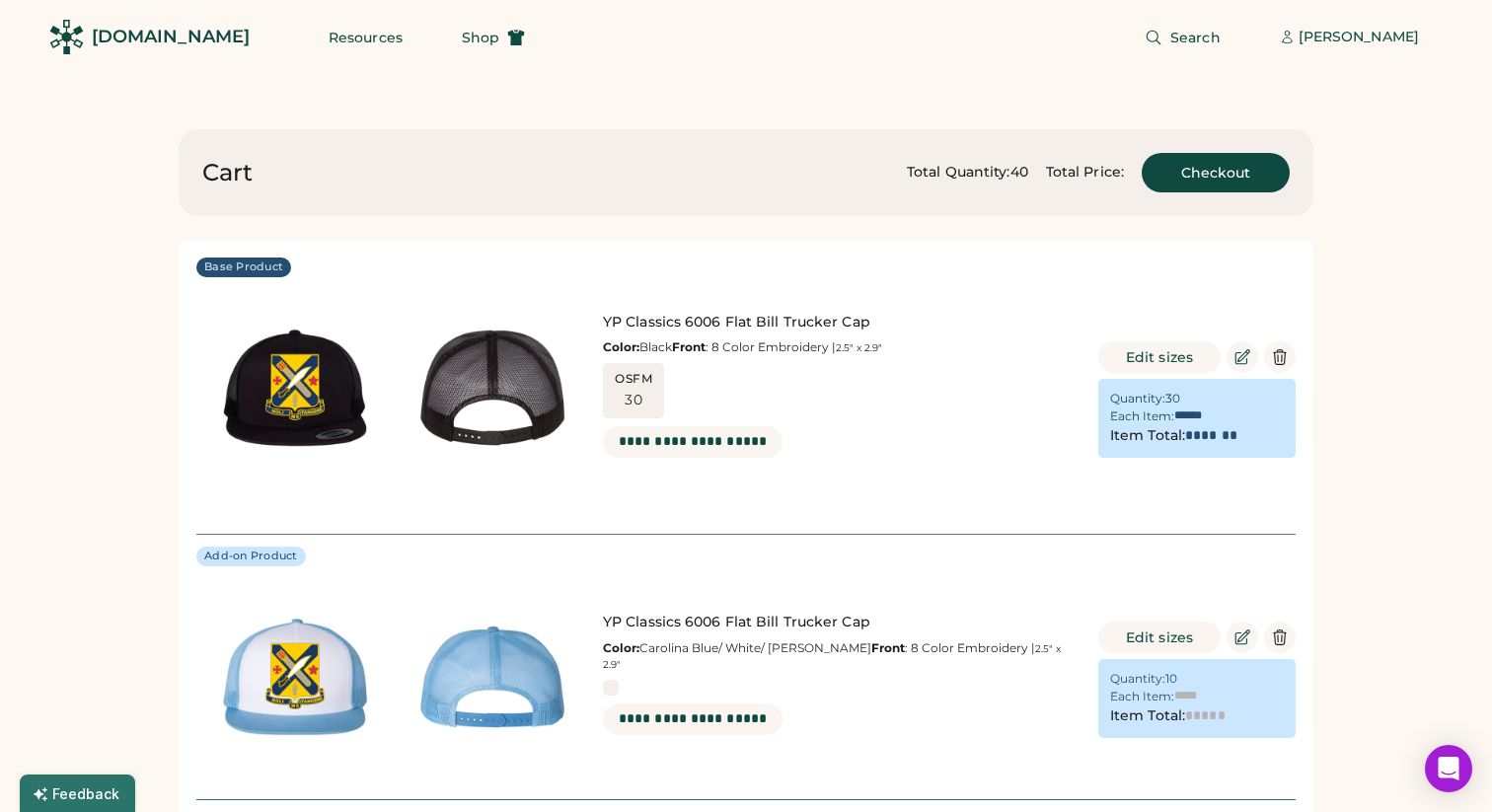 type on "******" 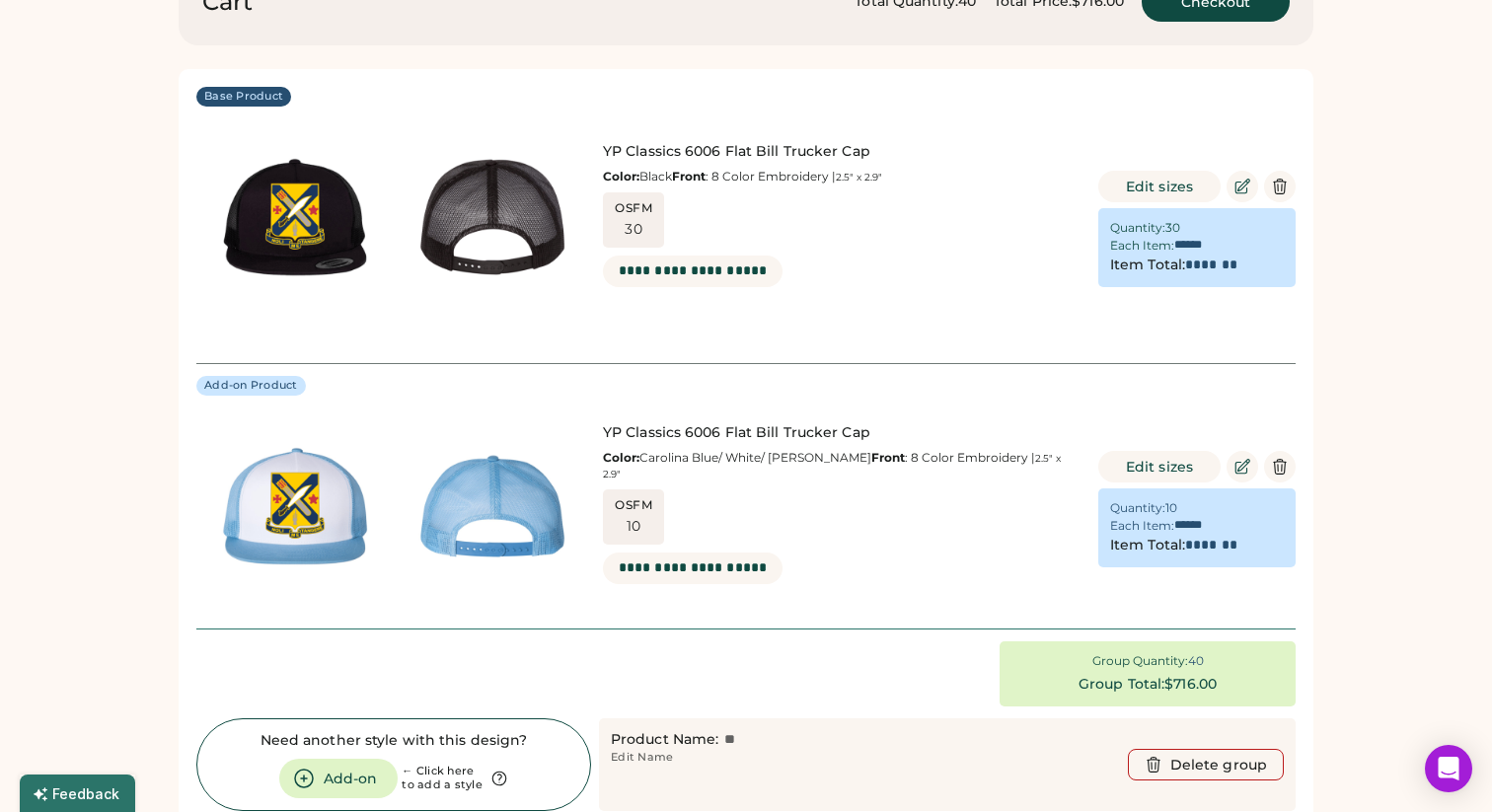 scroll, scrollTop: 176, scrollLeft: 0, axis: vertical 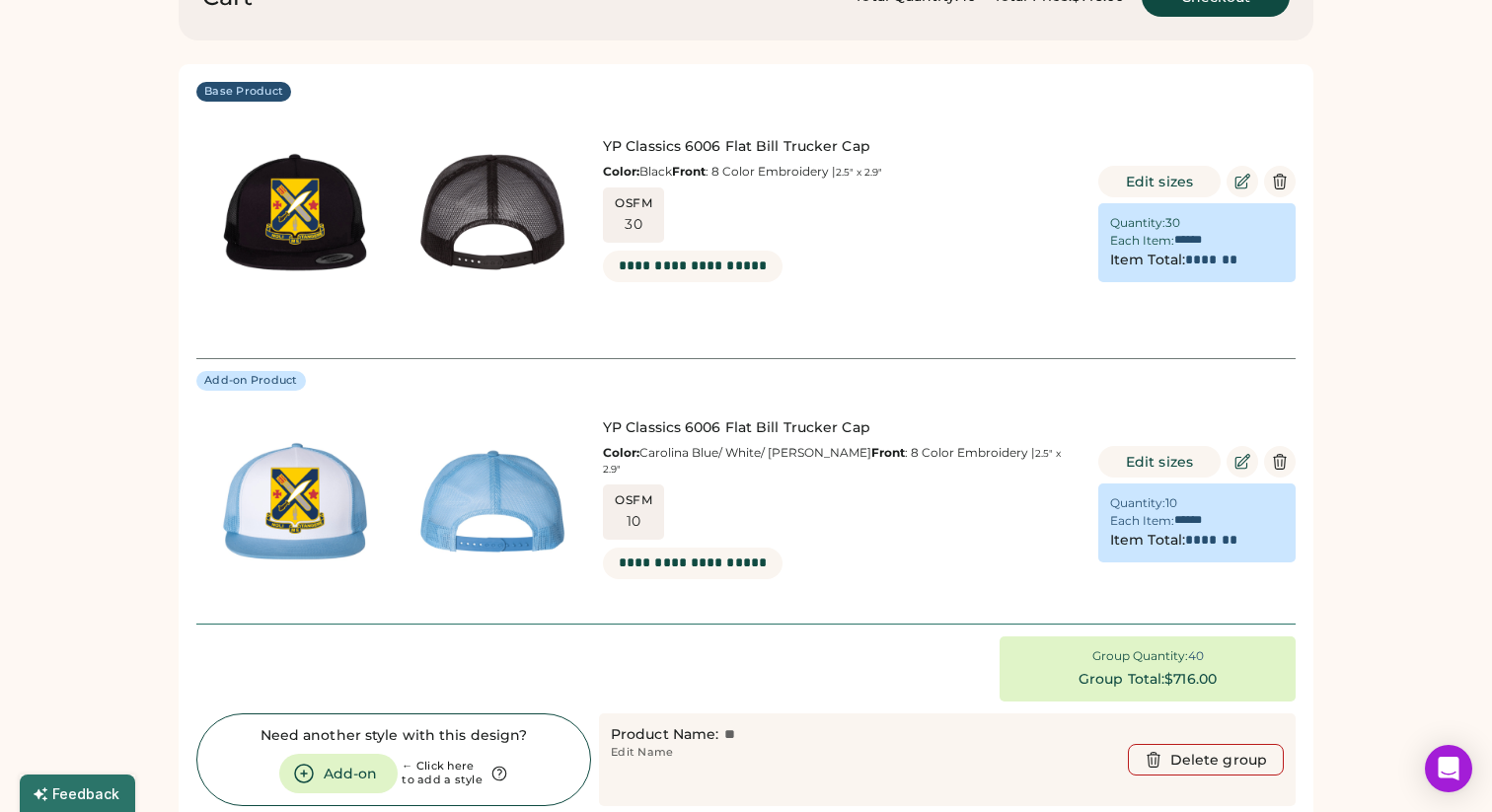 click on "OSFM 10" at bounding box center [634, 512] 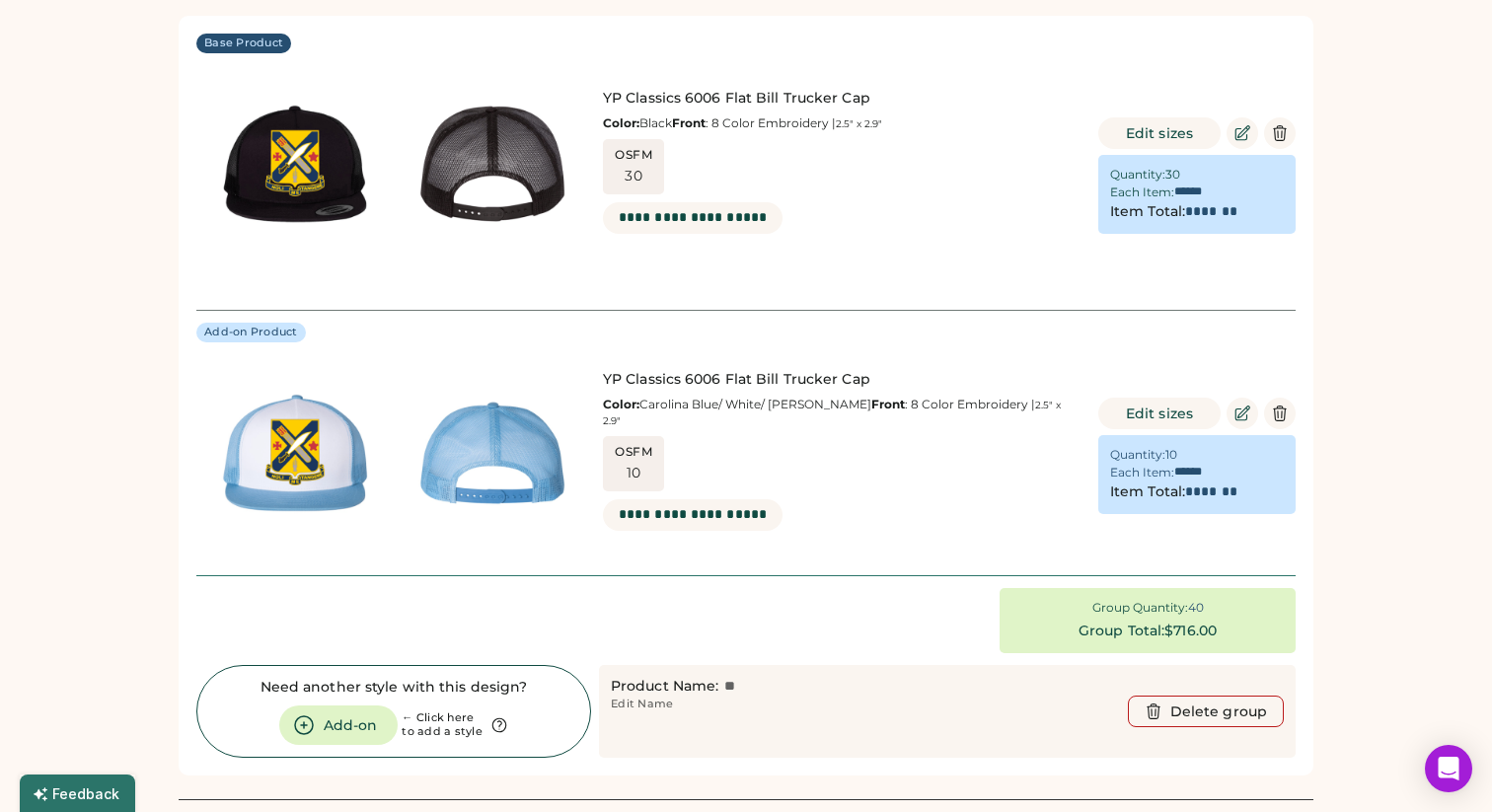 scroll, scrollTop: 231, scrollLeft: 0, axis: vertical 